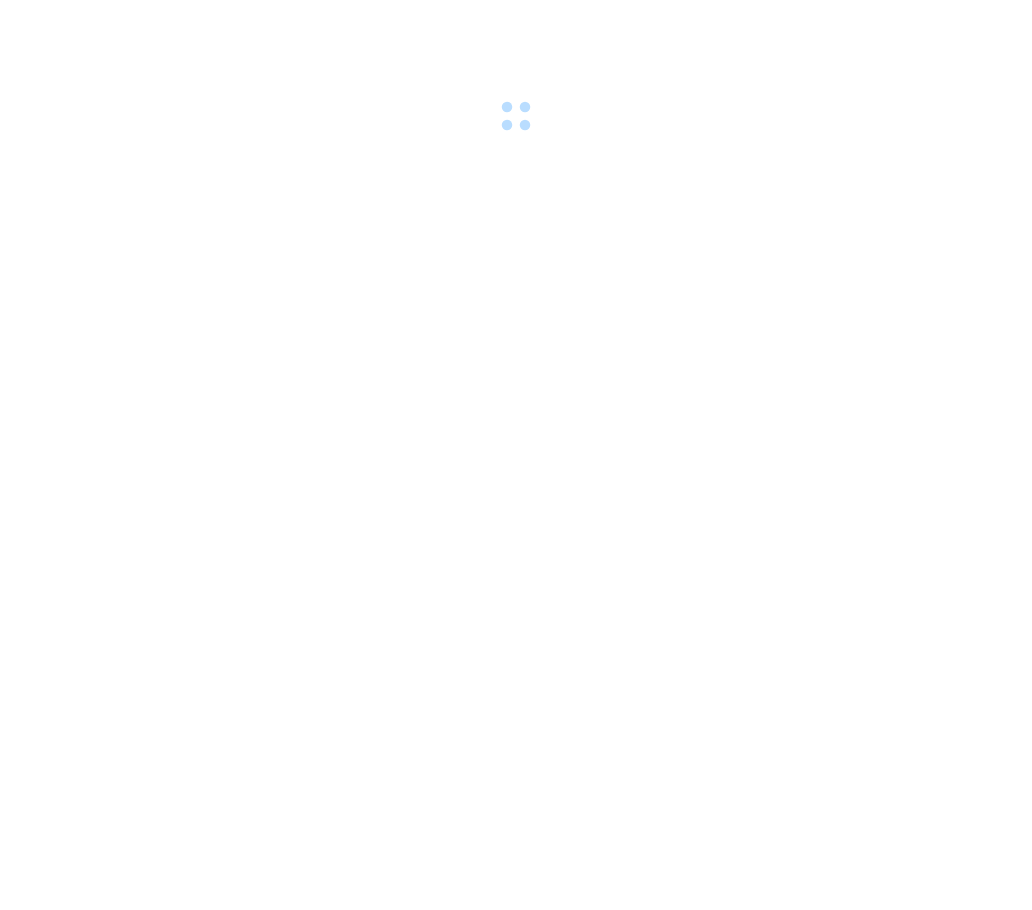 scroll, scrollTop: 0, scrollLeft: 0, axis: both 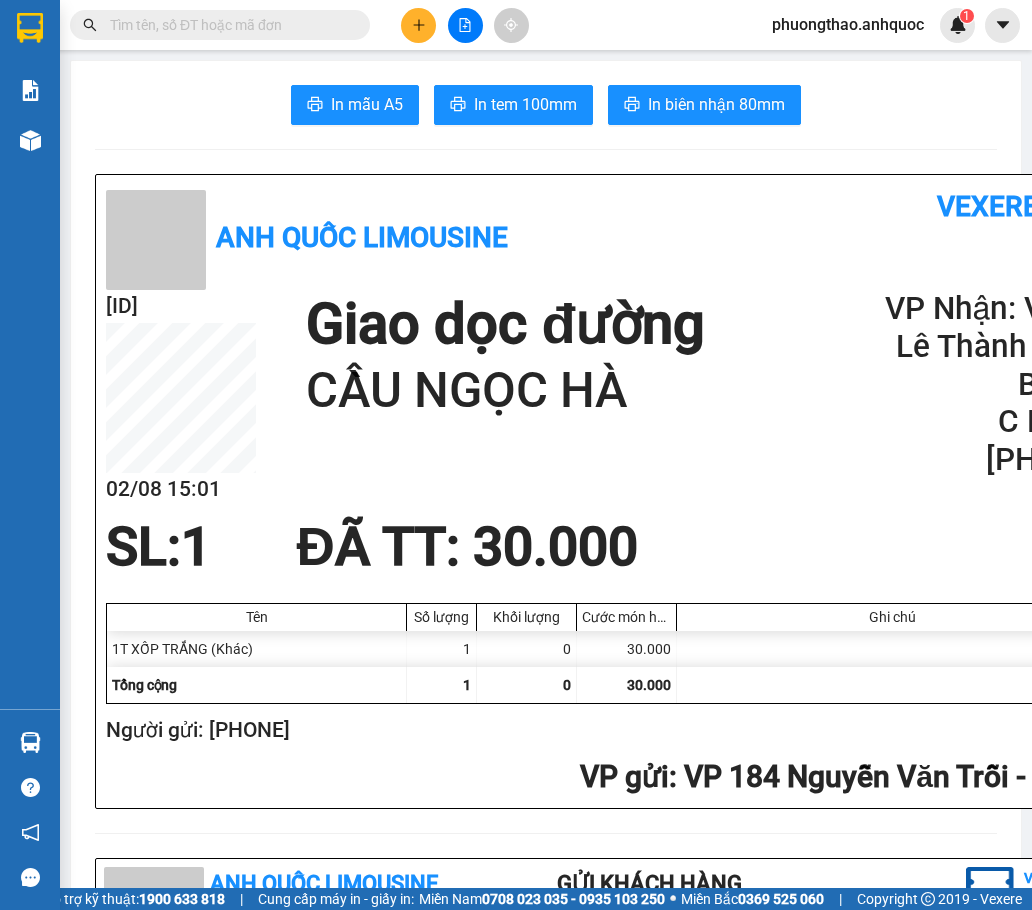 click at bounding box center [228, 25] 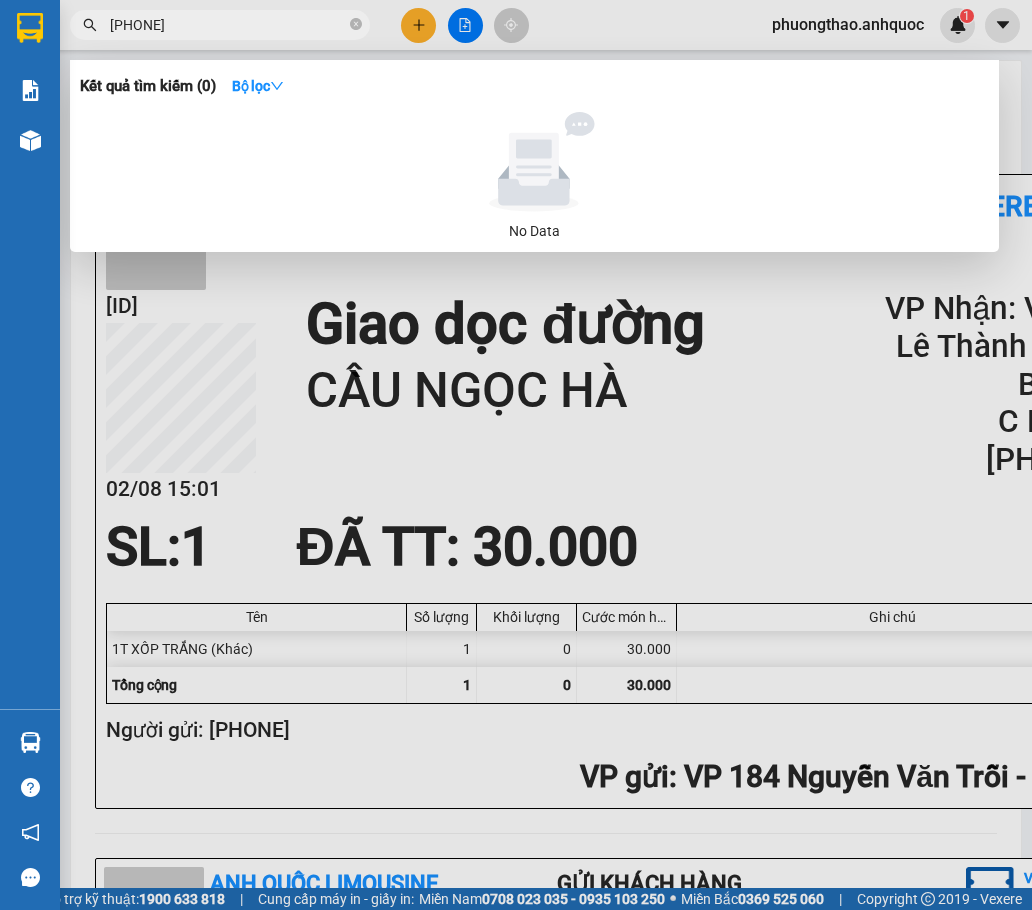 click on "[PHONE]" at bounding box center (228, 25) 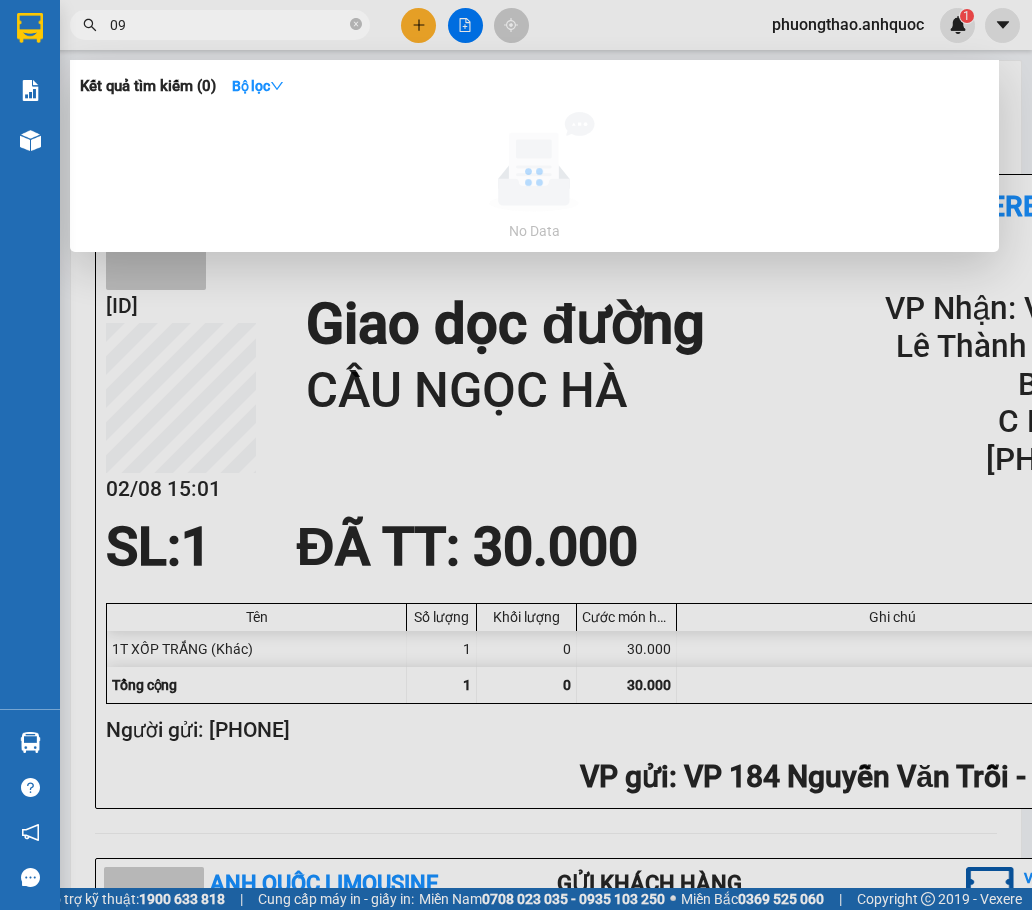 type on "0" 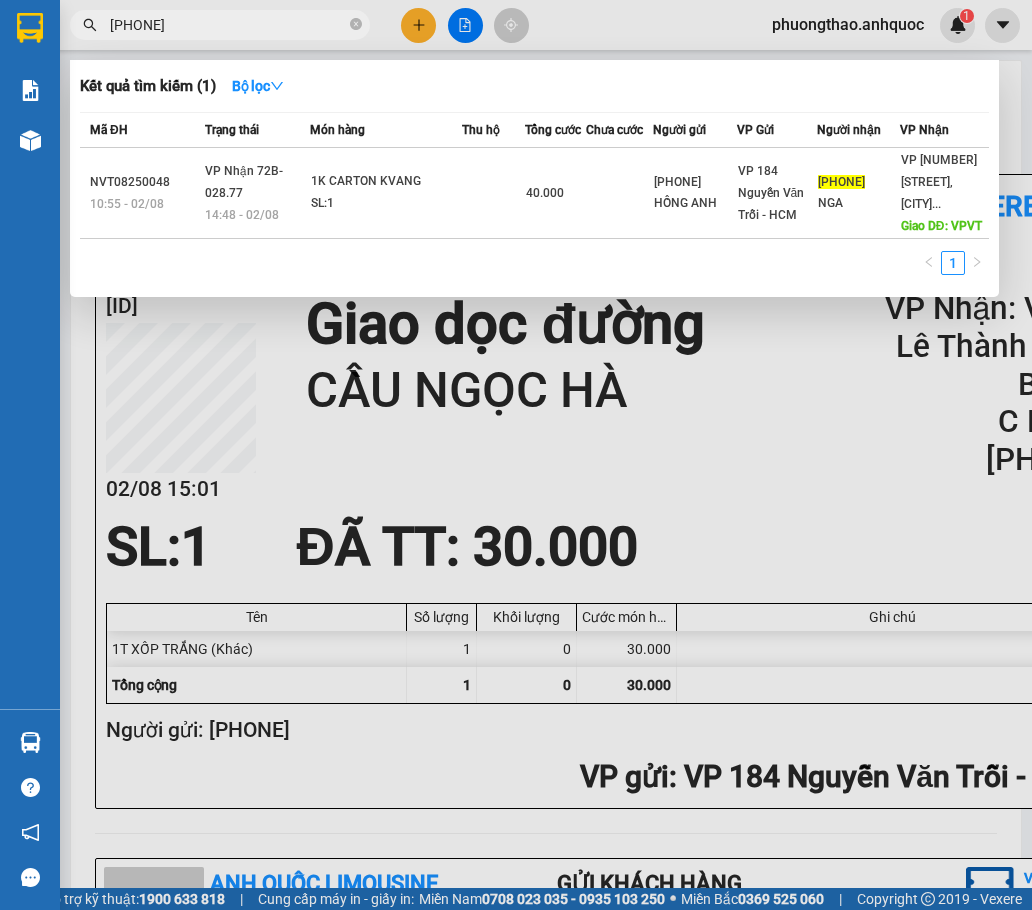 type on "[PHONE]" 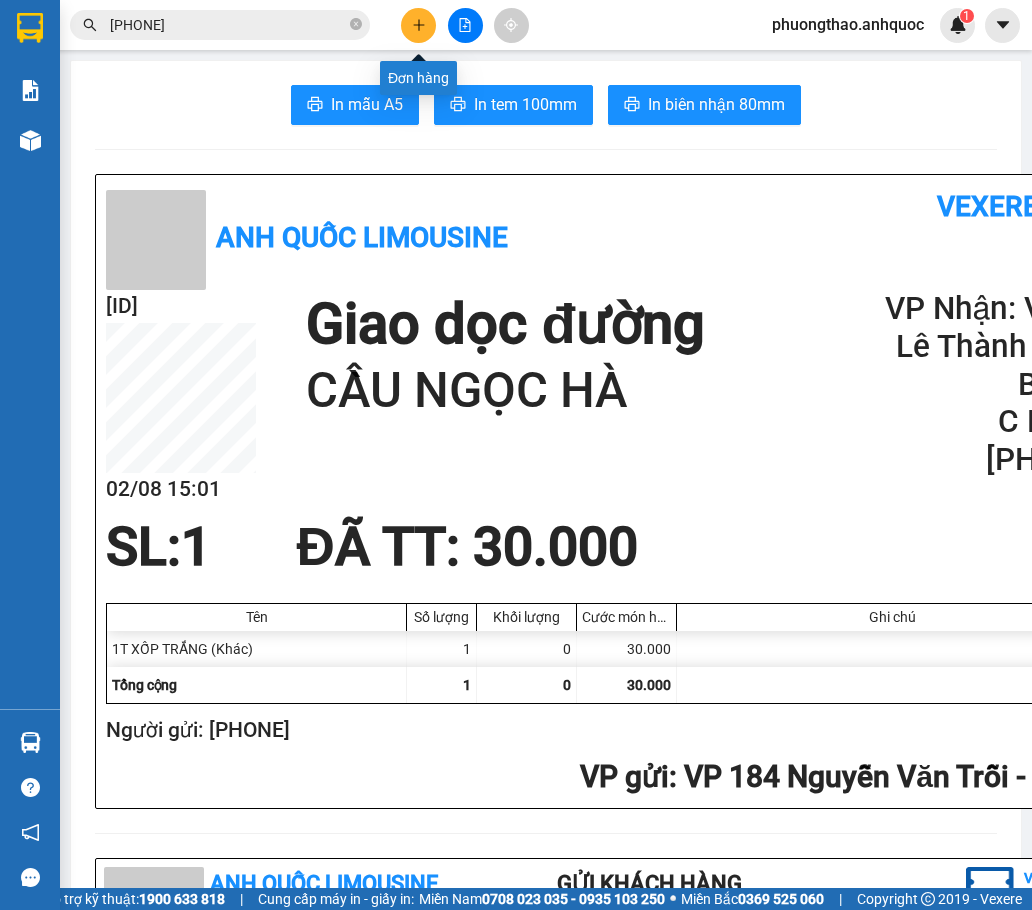 click 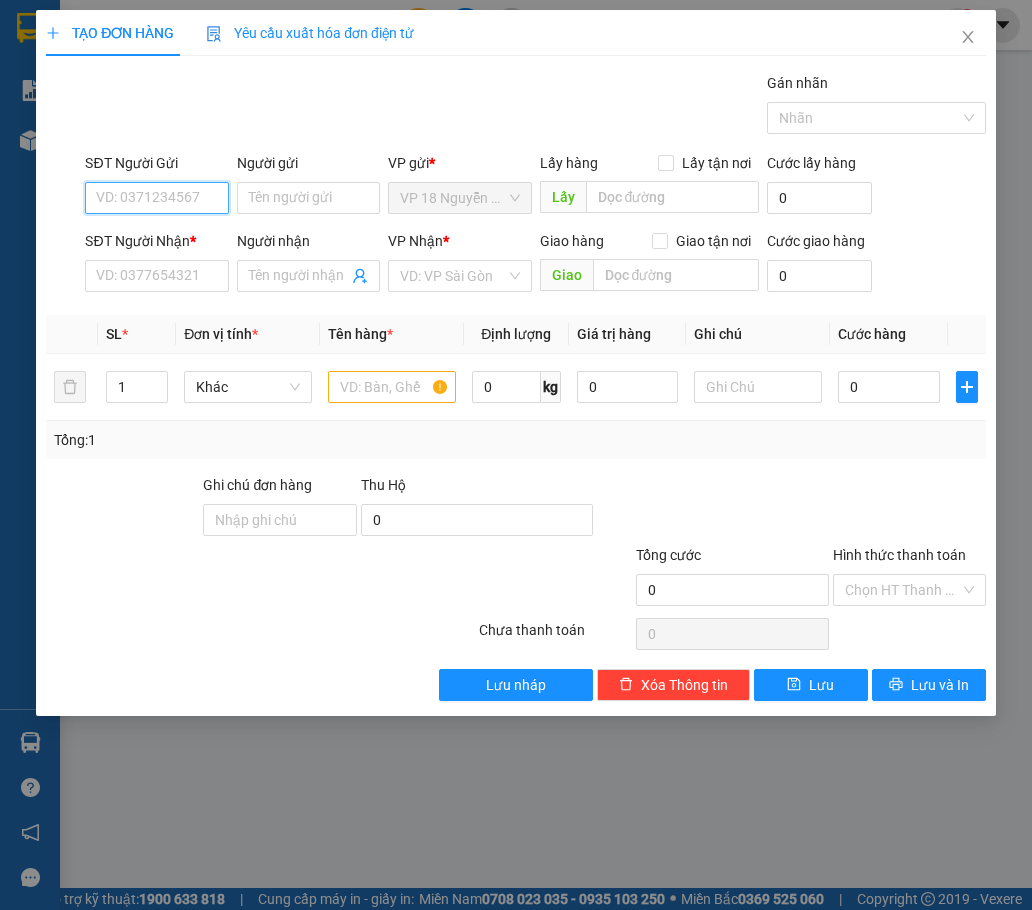 click on "SĐT Người Gửi" at bounding box center [156, 198] 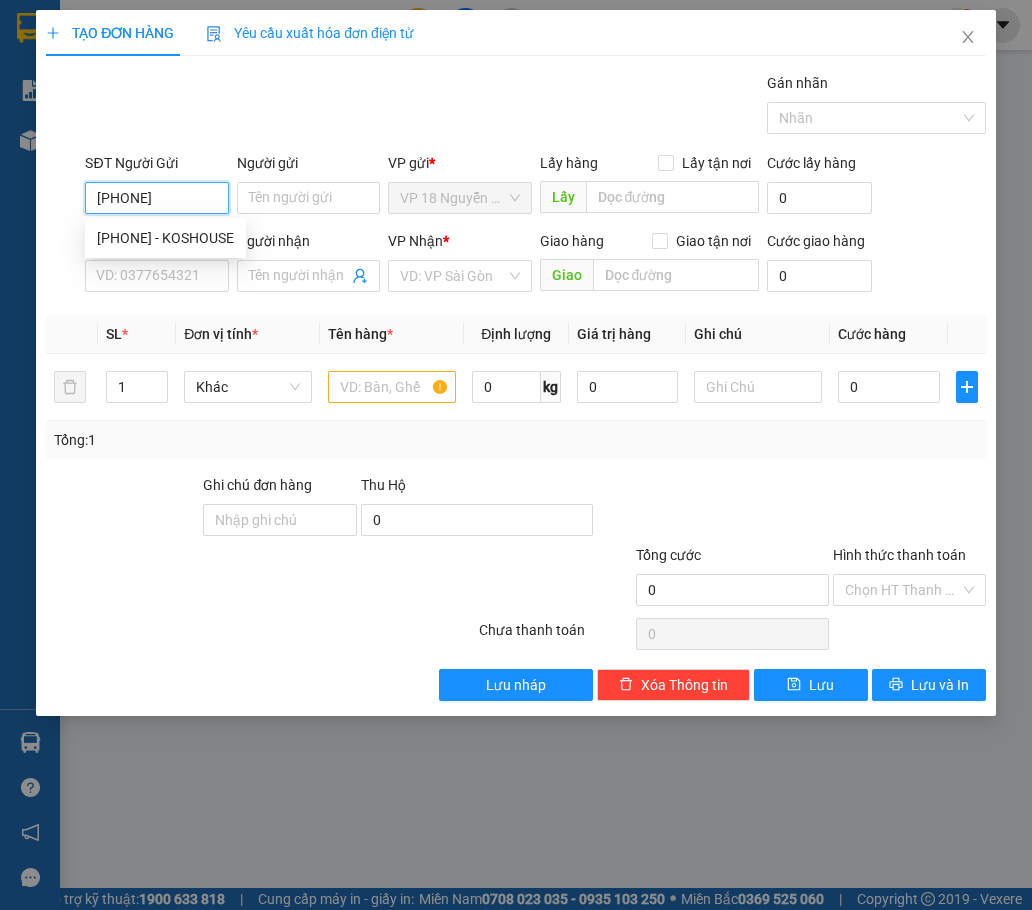 type on "0932621800" 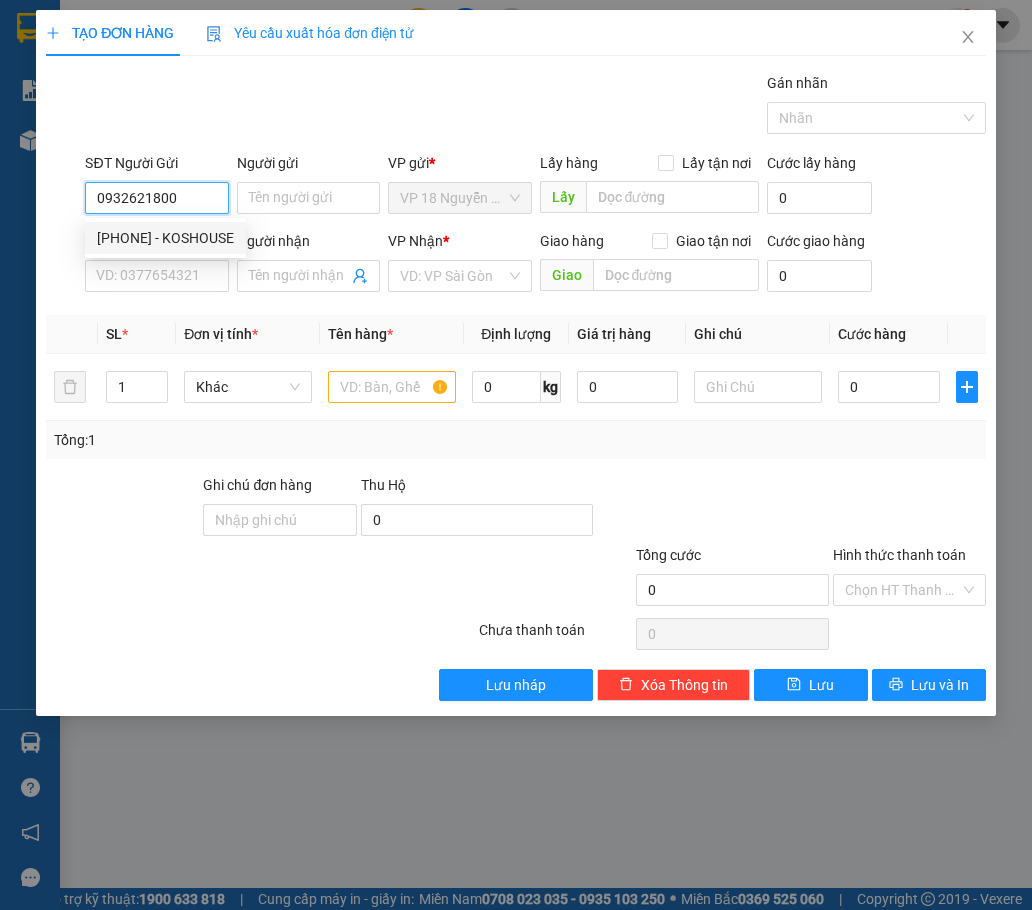 click on "[PHONE] - KOSHOUSE" at bounding box center (165, 238) 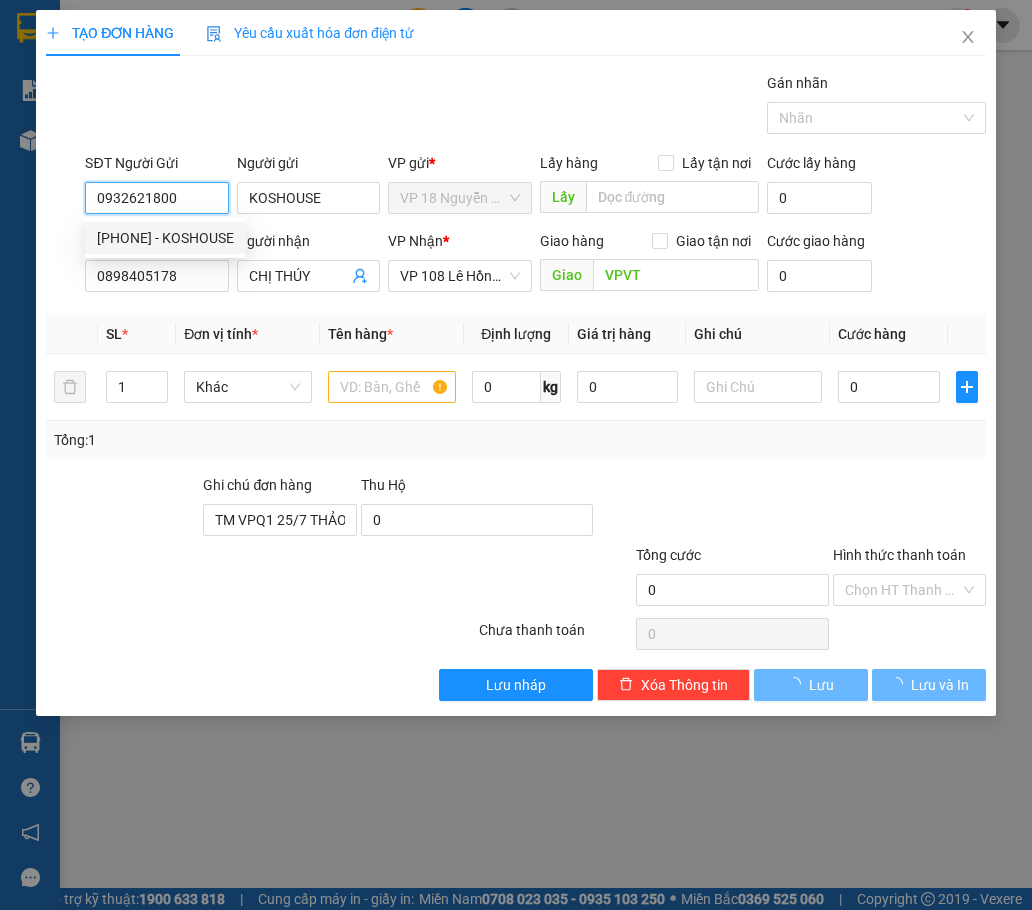 type on "40.000" 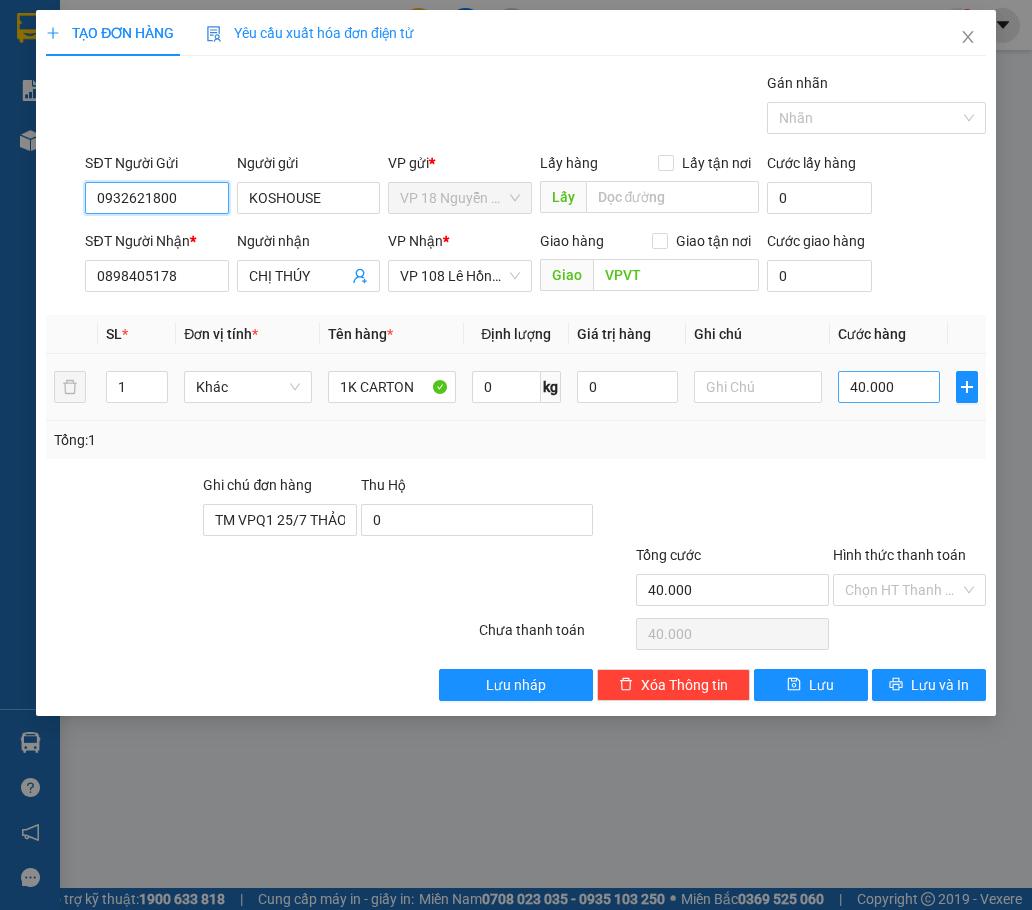 type on "0932621800" 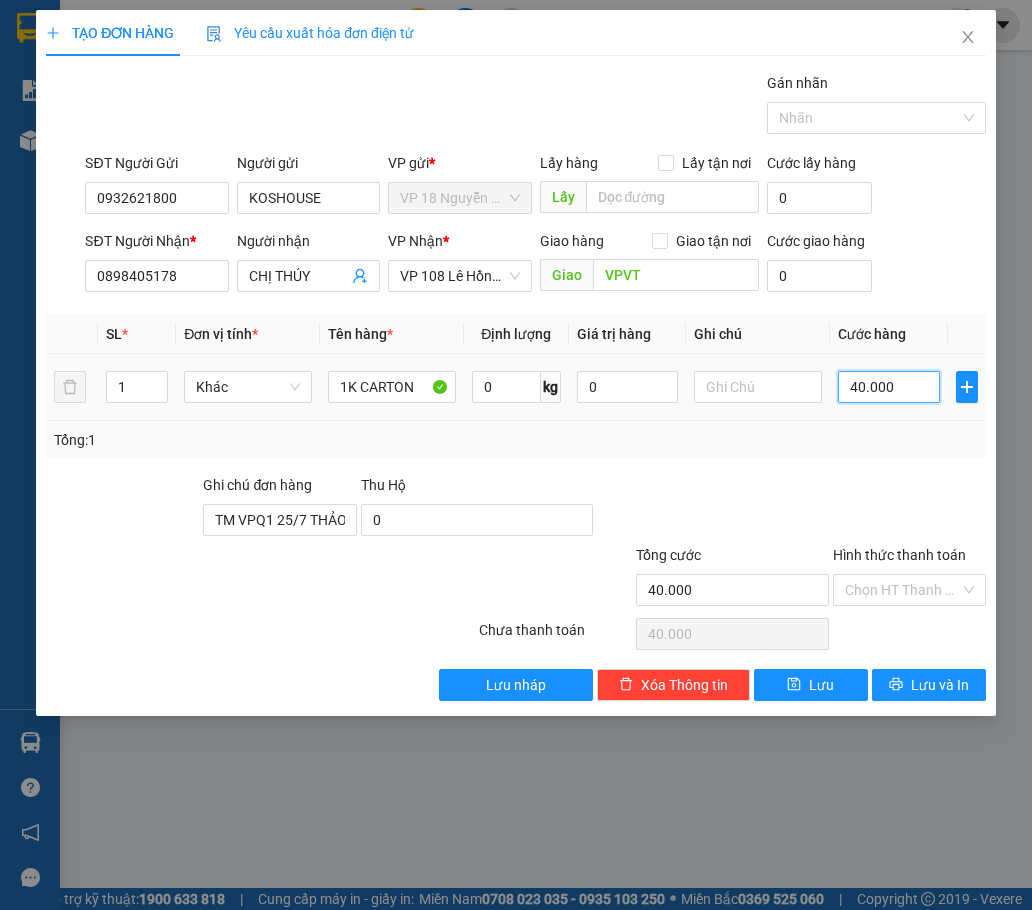 click on "40.000" at bounding box center [889, 387] 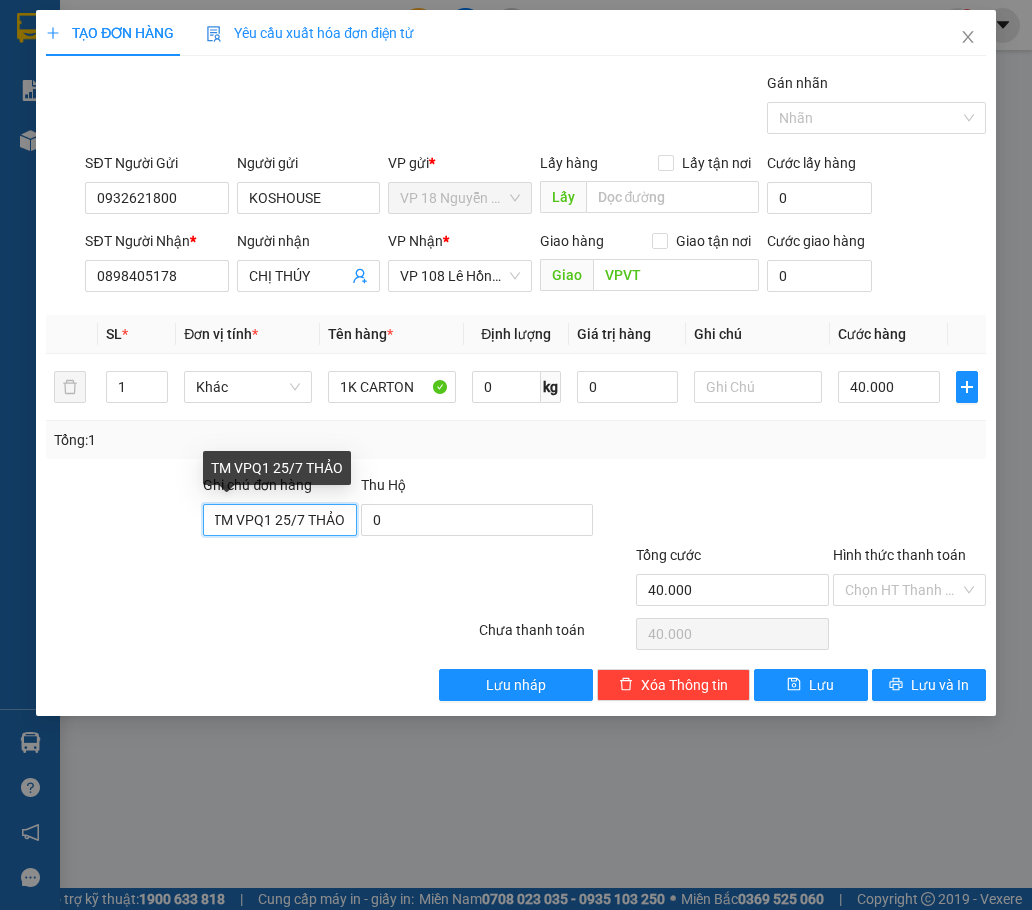 scroll, scrollTop: 0, scrollLeft: 0, axis: both 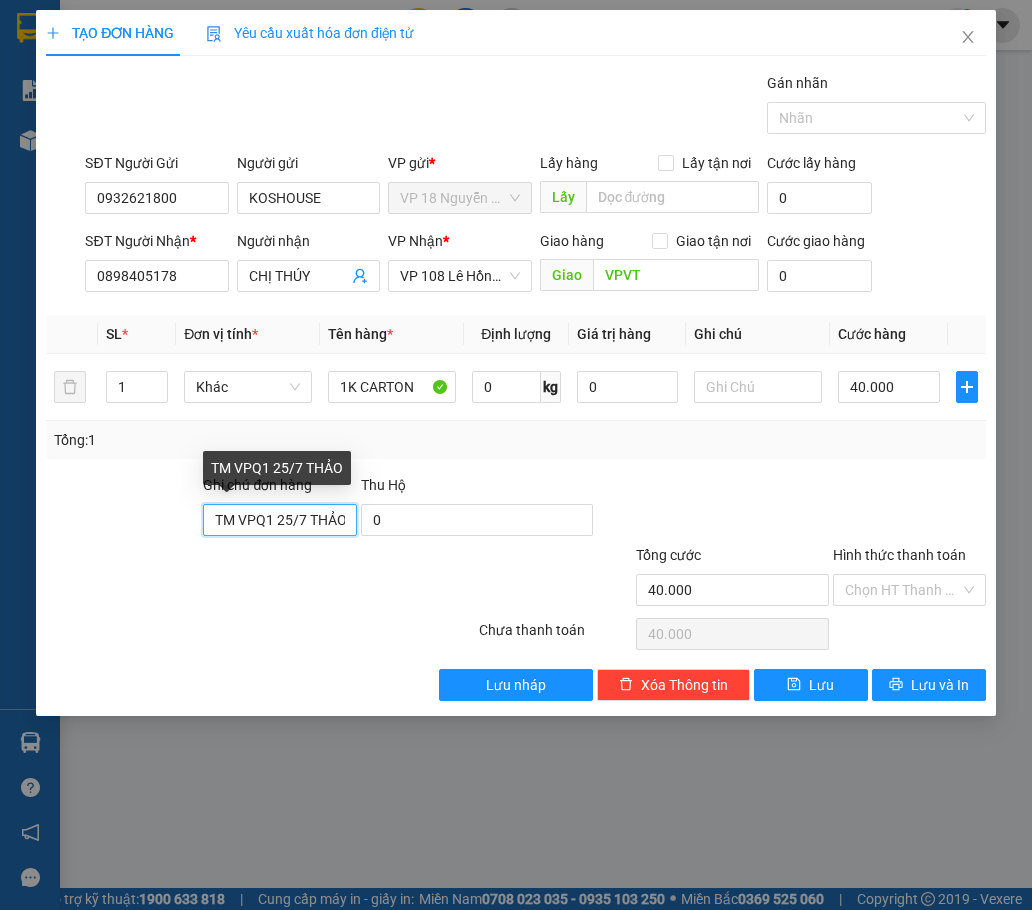 drag, startPoint x: 331, startPoint y: 516, endPoint x: 176, endPoint y: 576, distance: 166.2077 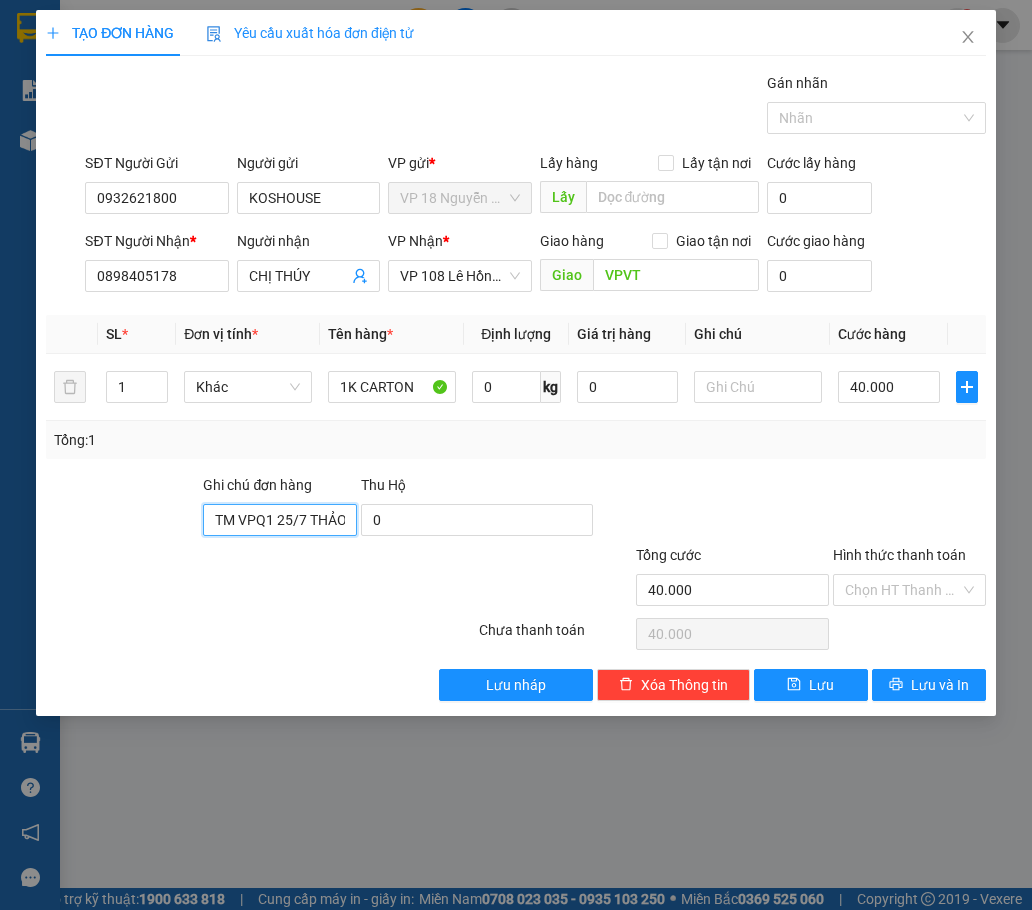 type on "O" 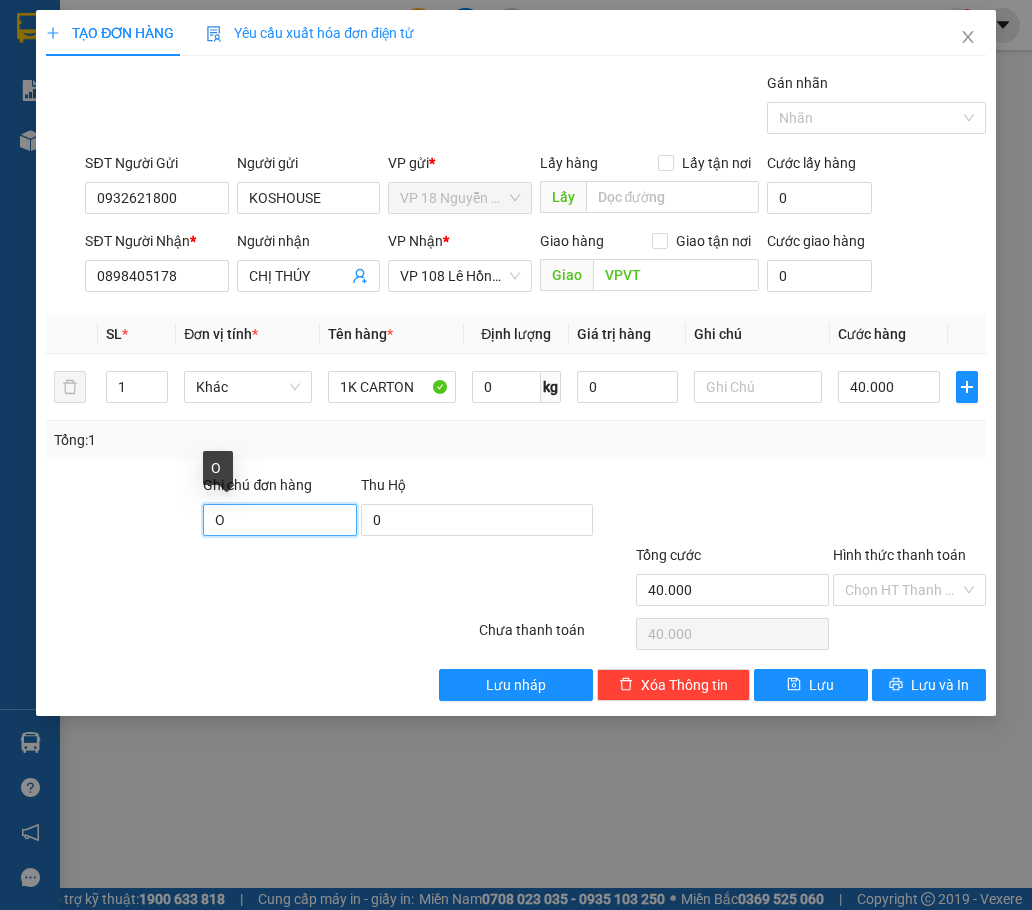 drag, startPoint x: 276, startPoint y: 518, endPoint x: 175, endPoint y: 555, distance: 107.563934 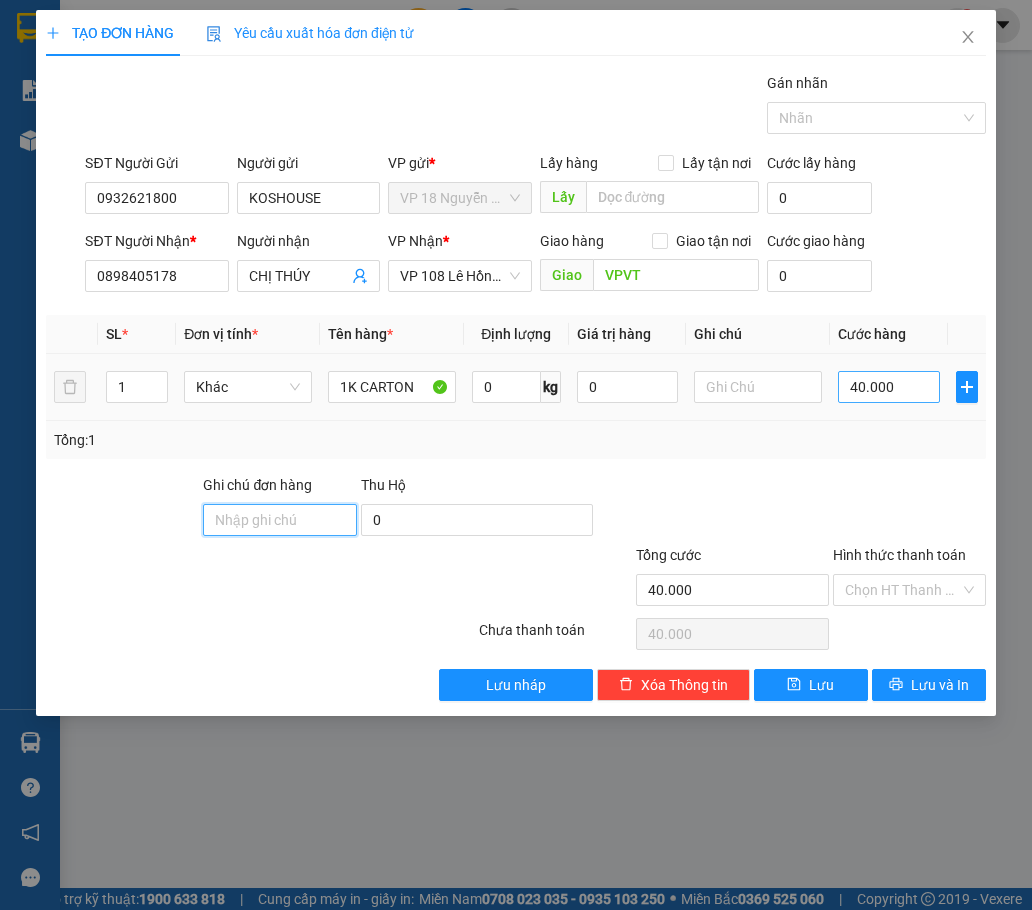 type 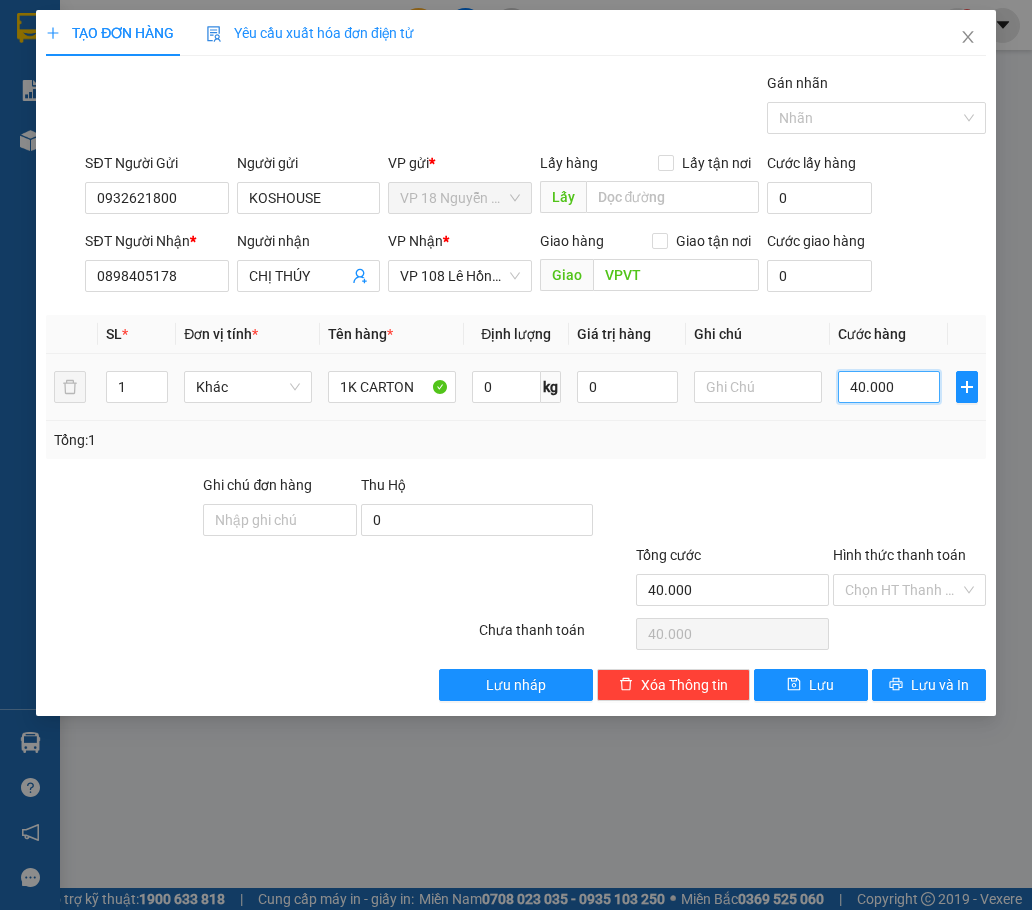 click on "40.000" at bounding box center (889, 387) 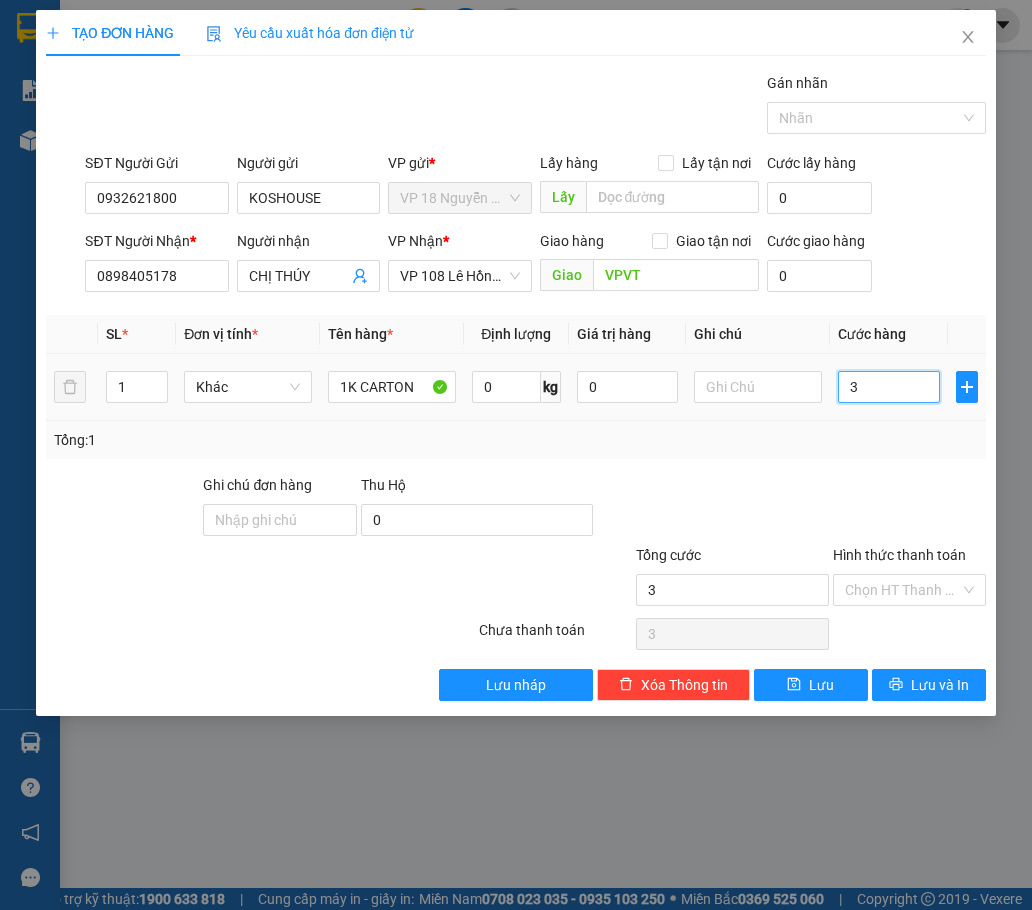 type on "30" 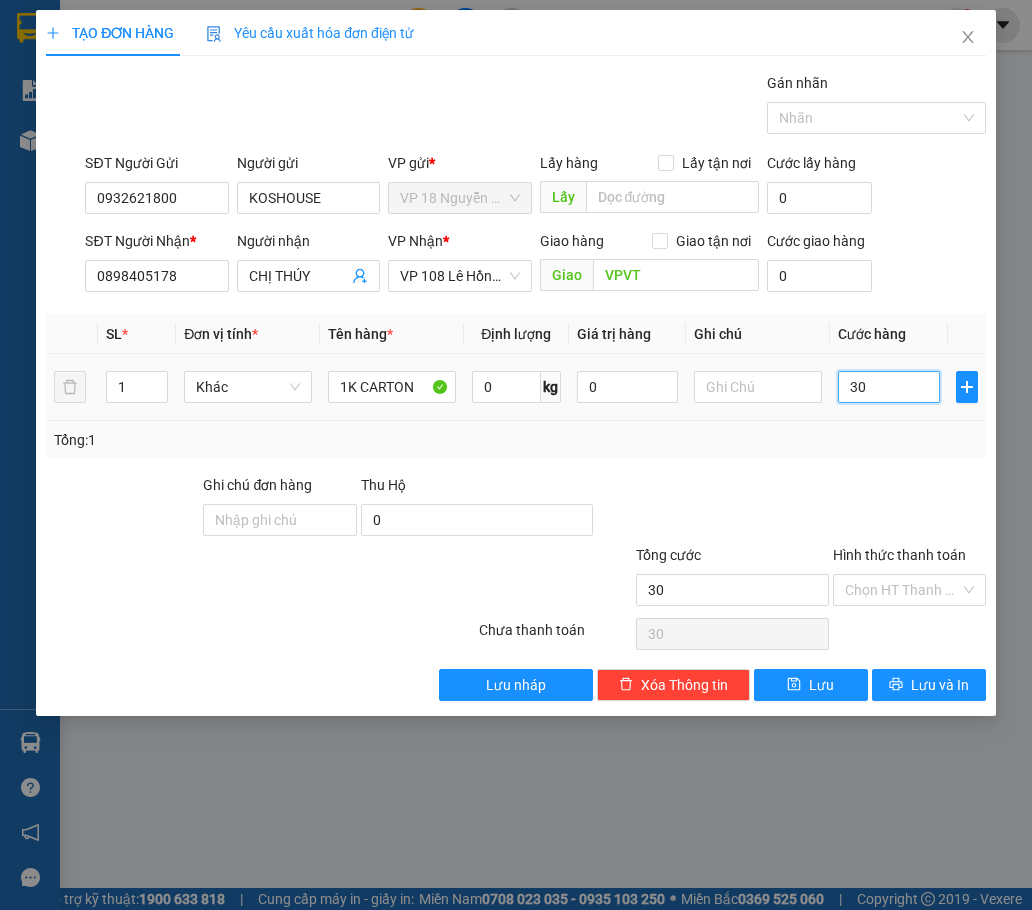 type on "300" 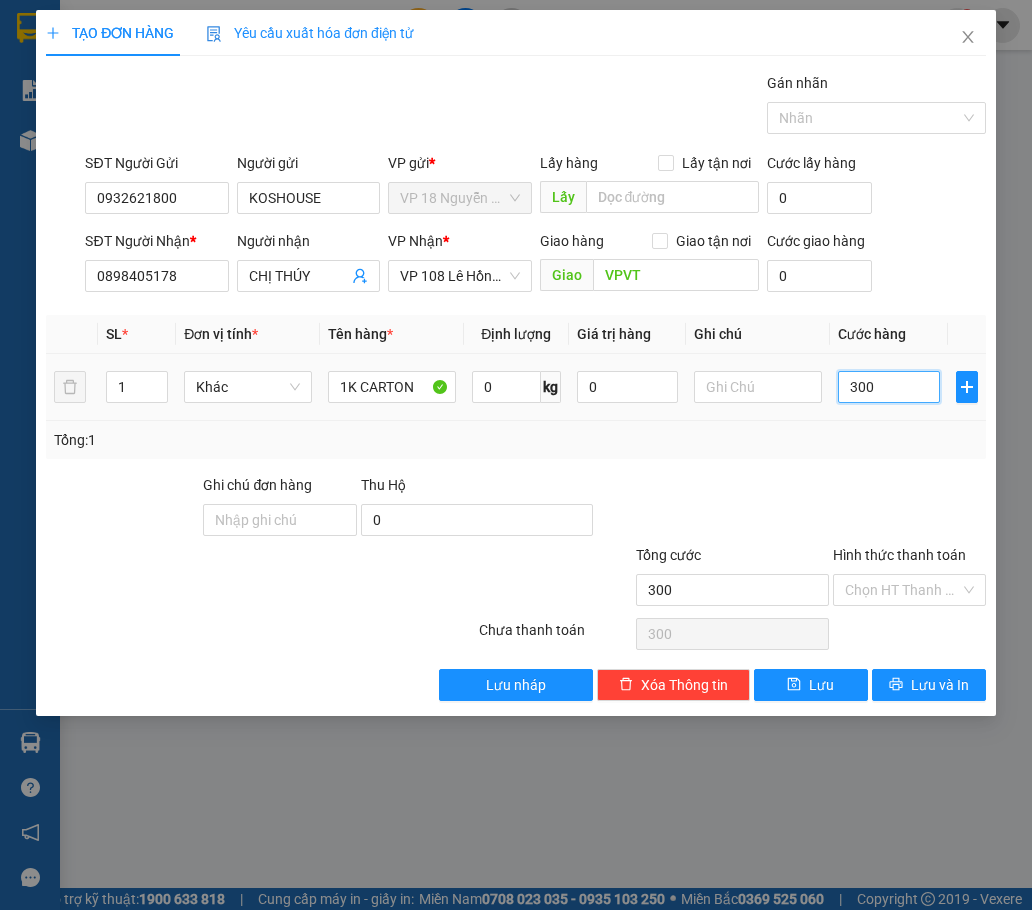 type on "3.000" 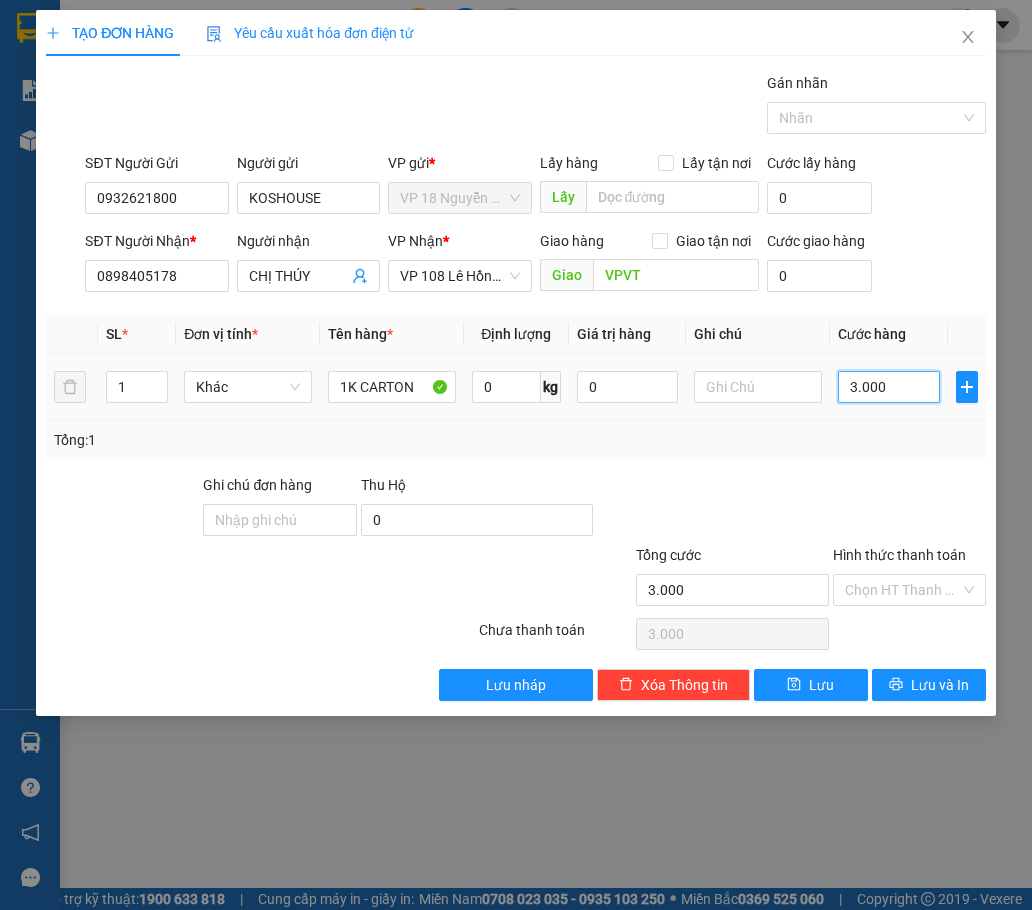 type on "30.000" 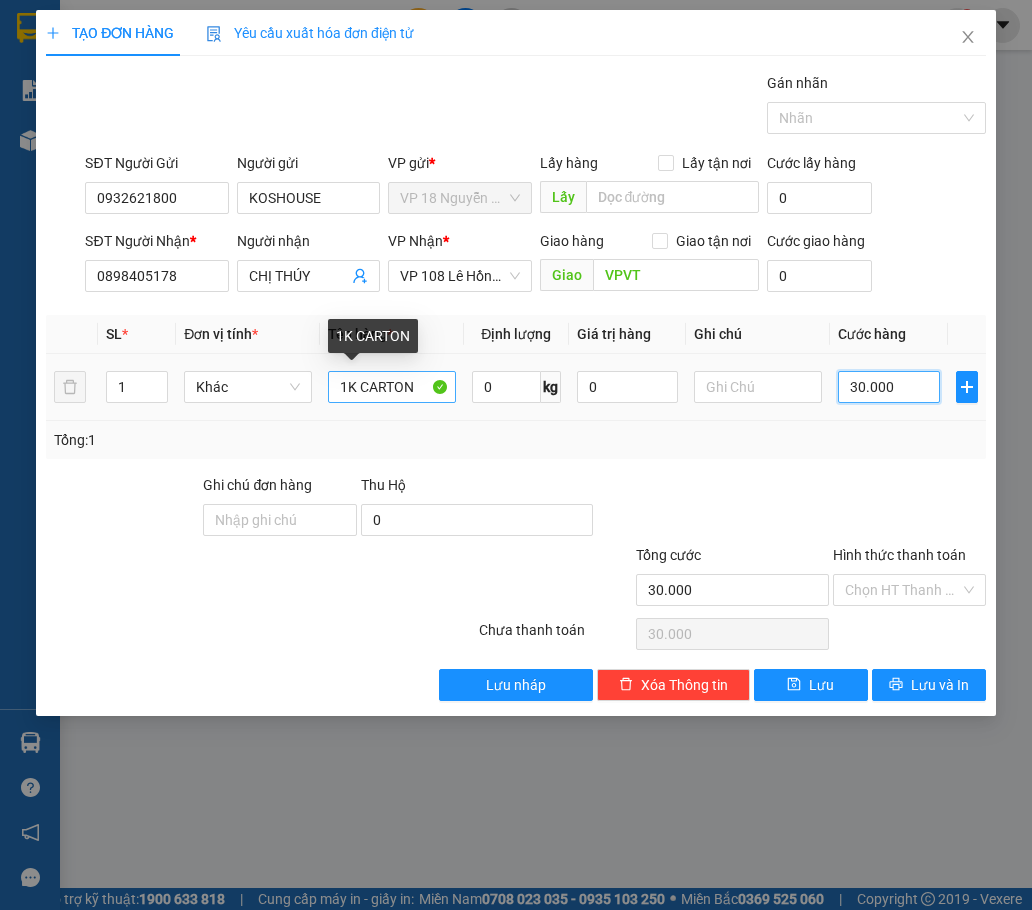 type on "30.000" 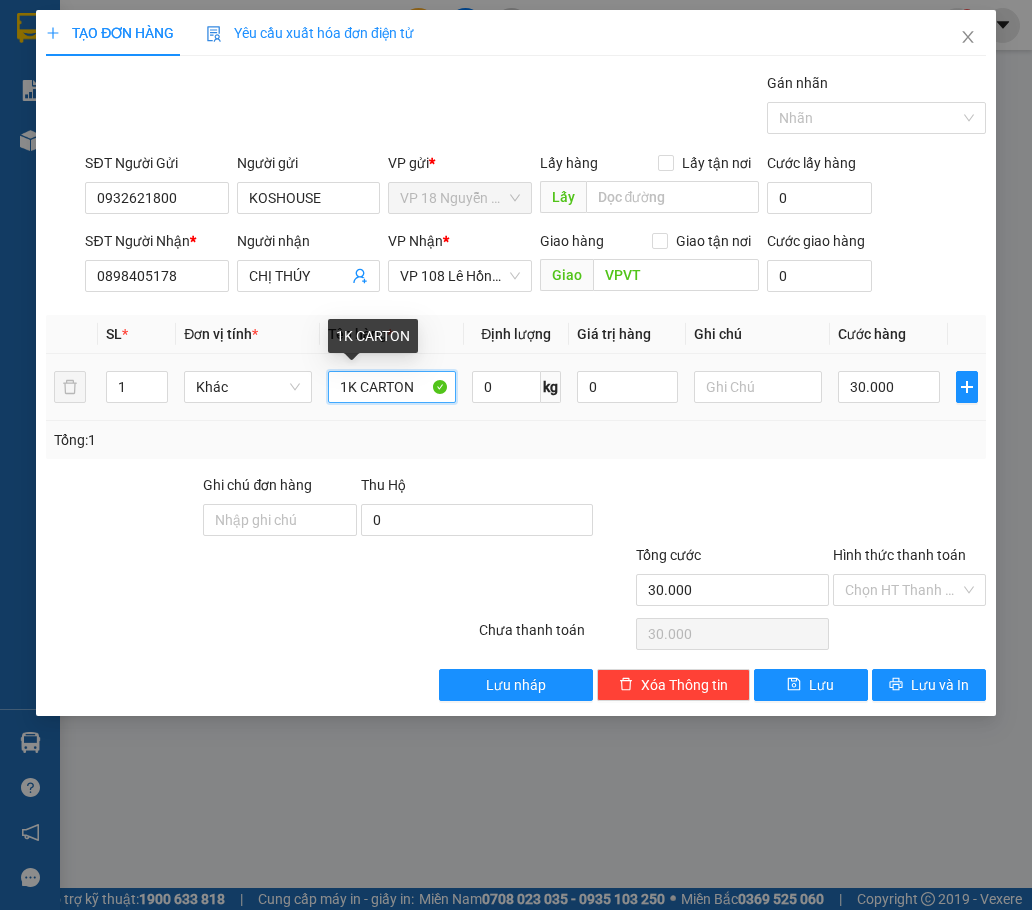 click on "1K CARTON" at bounding box center (392, 387) 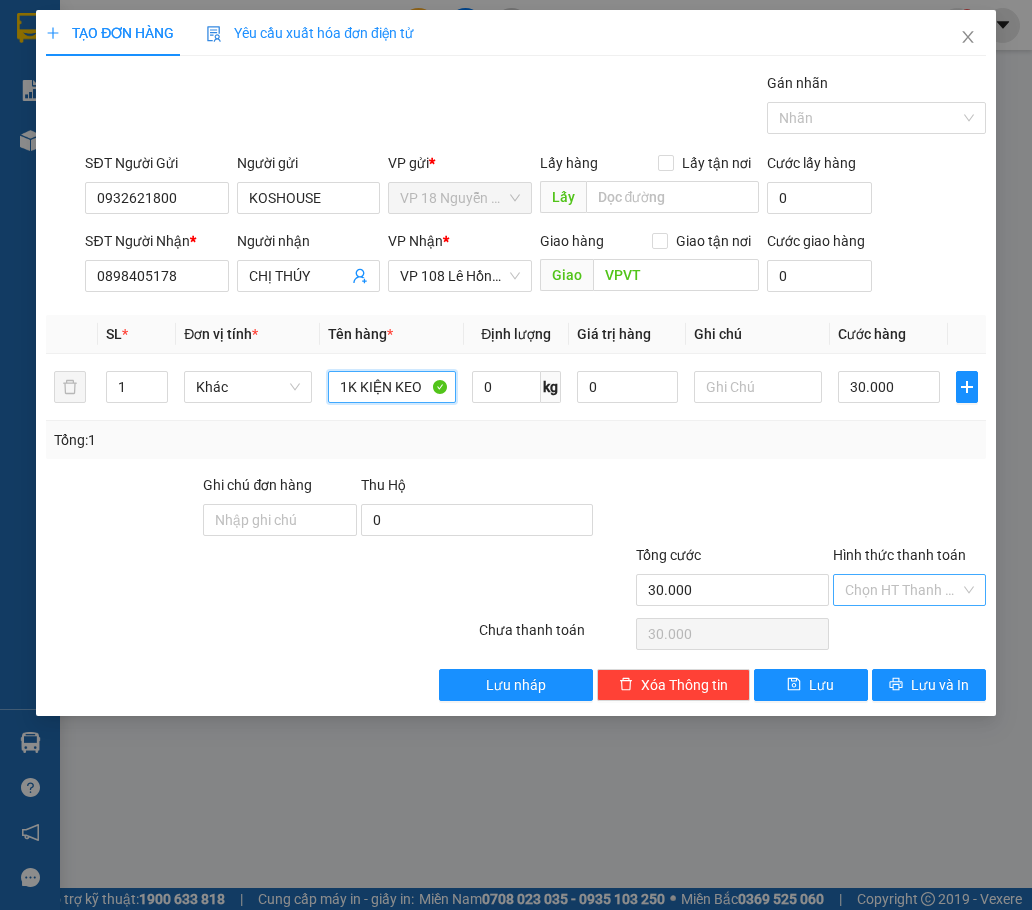 type on "1K KIỆN KEO" 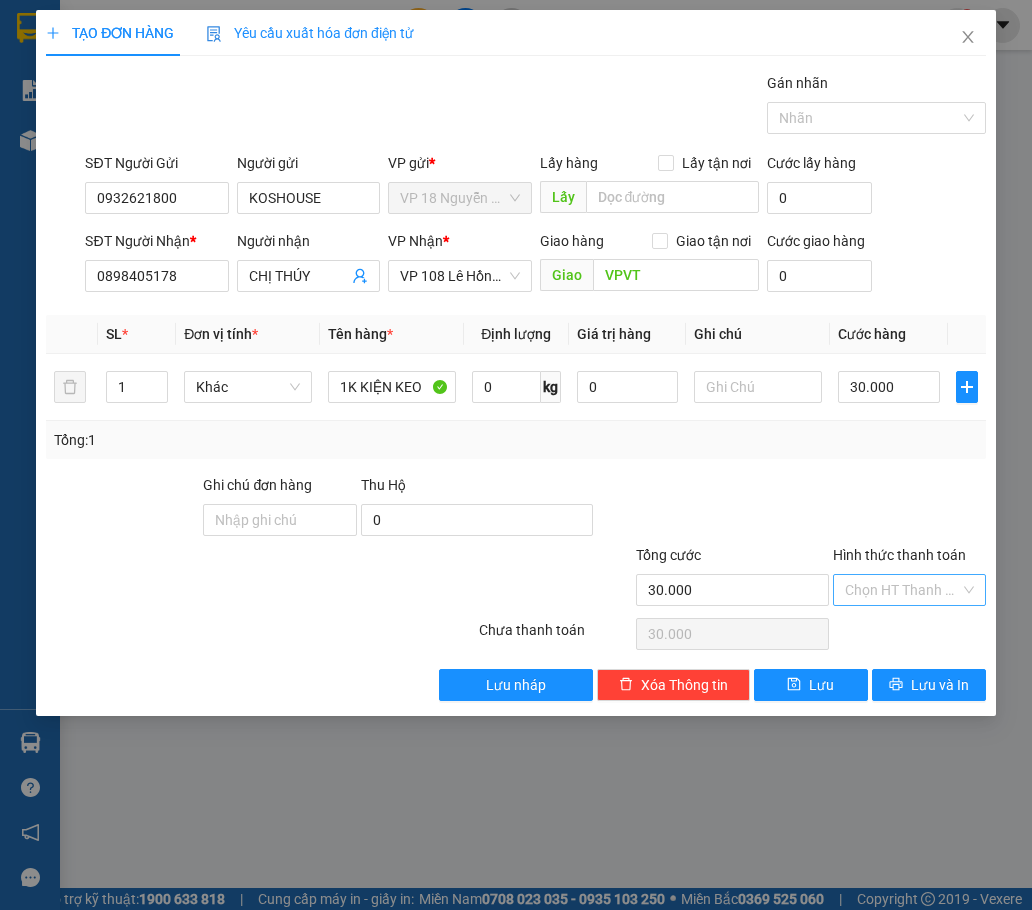click on "Hình thức thanh toán" at bounding box center [902, 590] 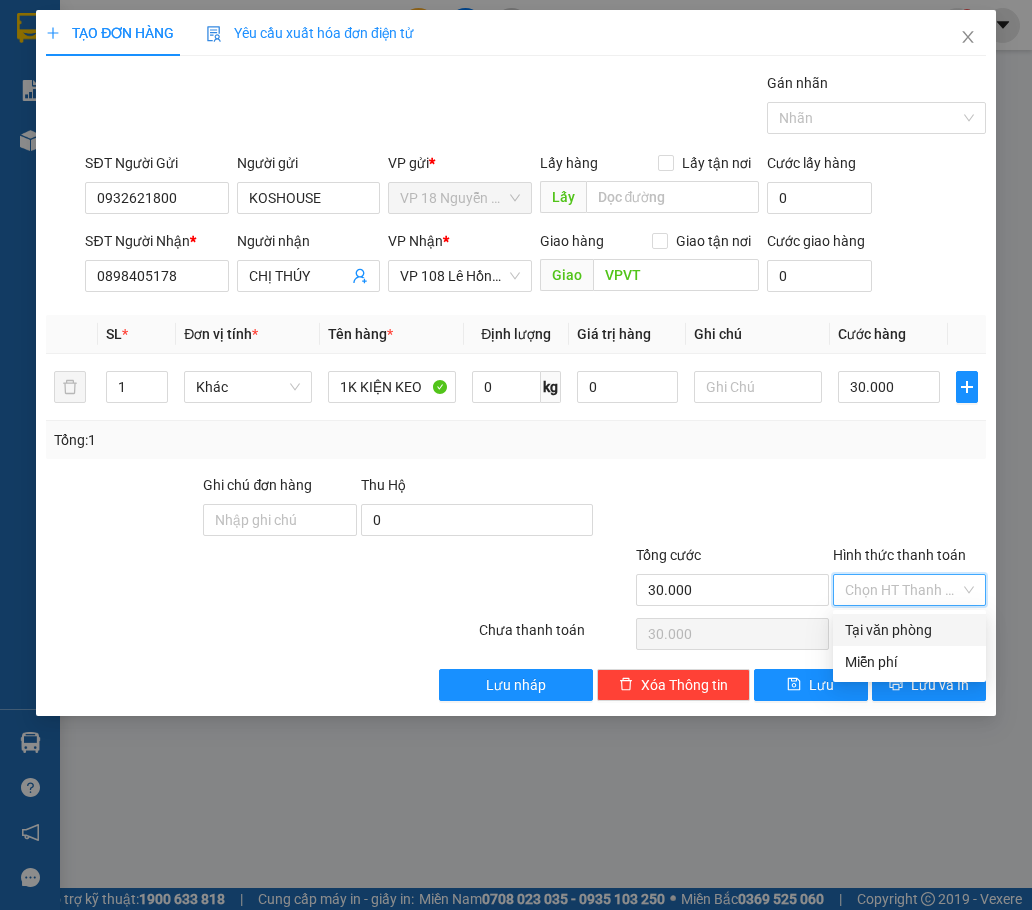 click on "Tại văn phòng" at bounding box center [909, 630] 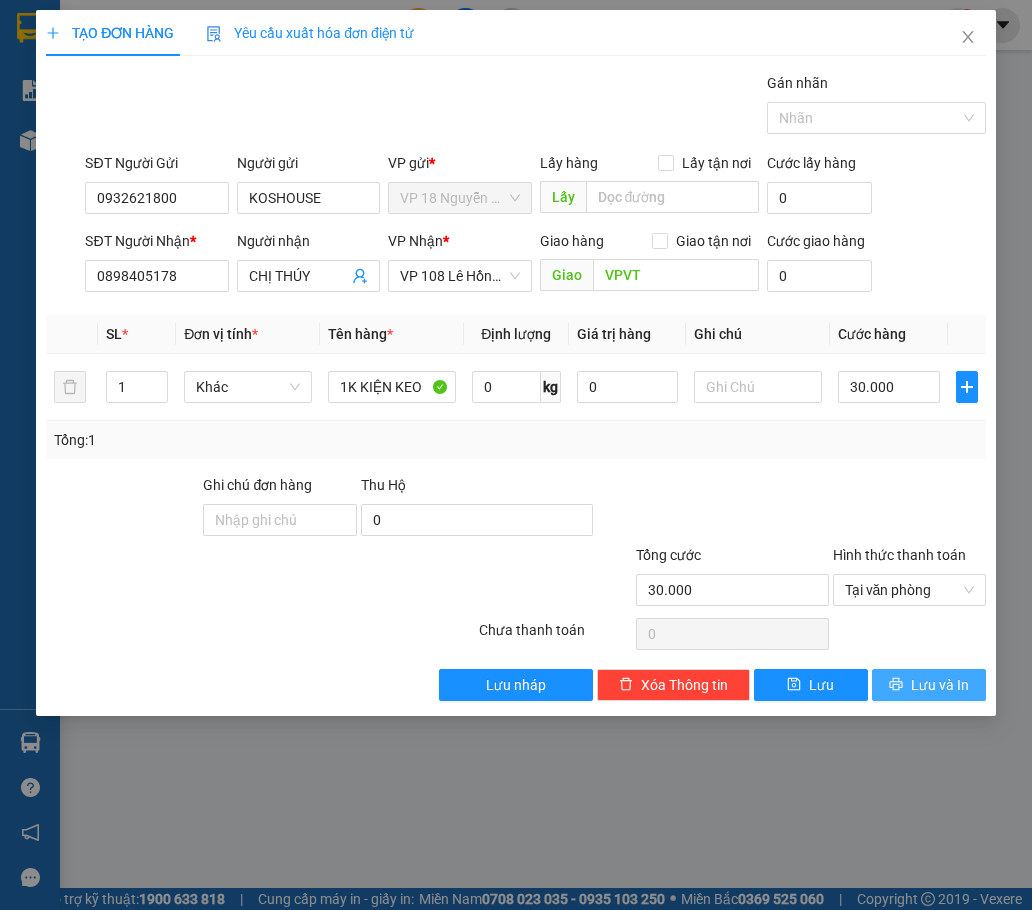 click on "Lưu và In" at bounding box center [940, 685] 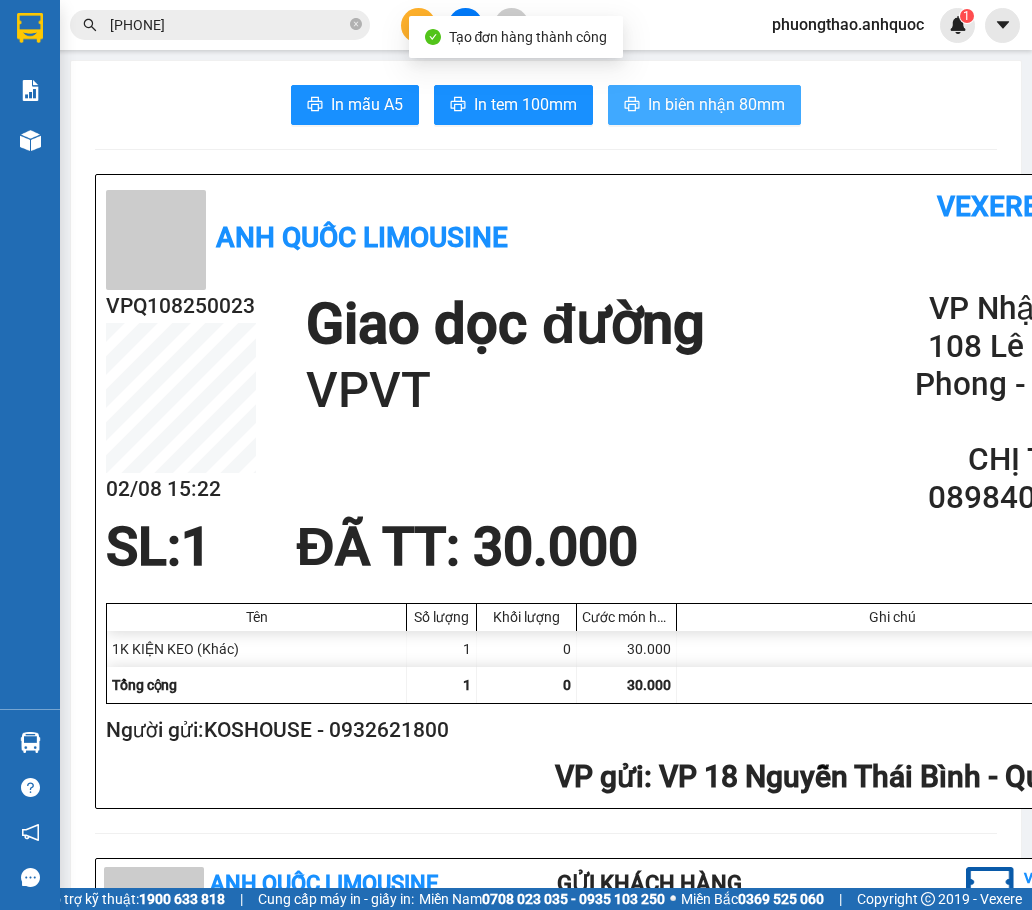 click on "In biên nhận 80mm" at bounding box center [716, 104] 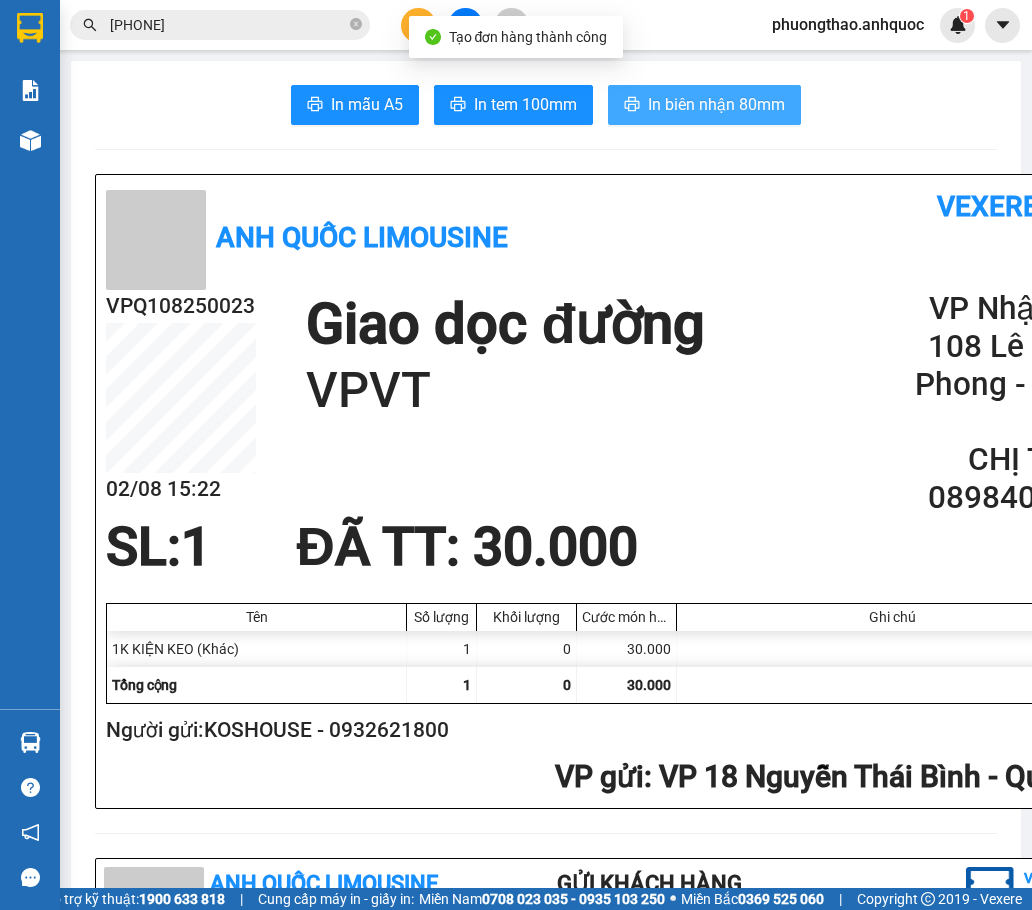 scroll, scrollTop: 0, scrollLeft: 0, axis: both 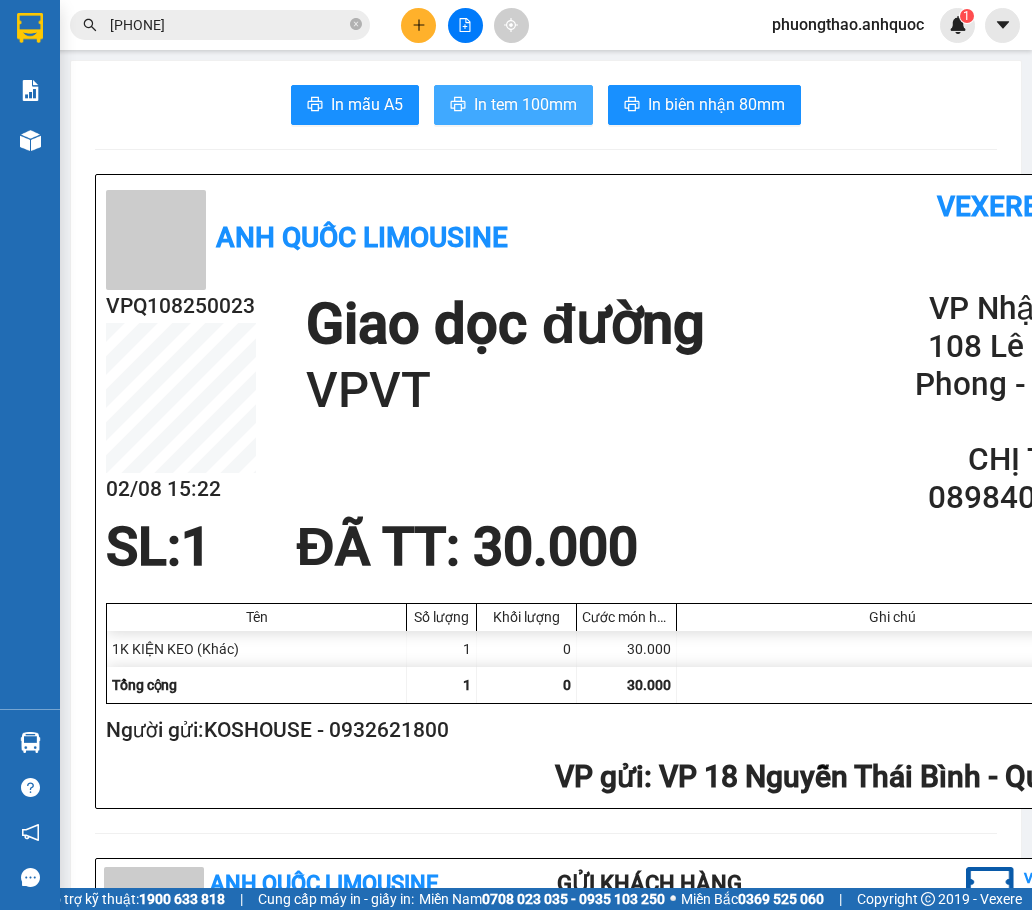 click on "In tem 100mm" at bounding box center (525, 104) 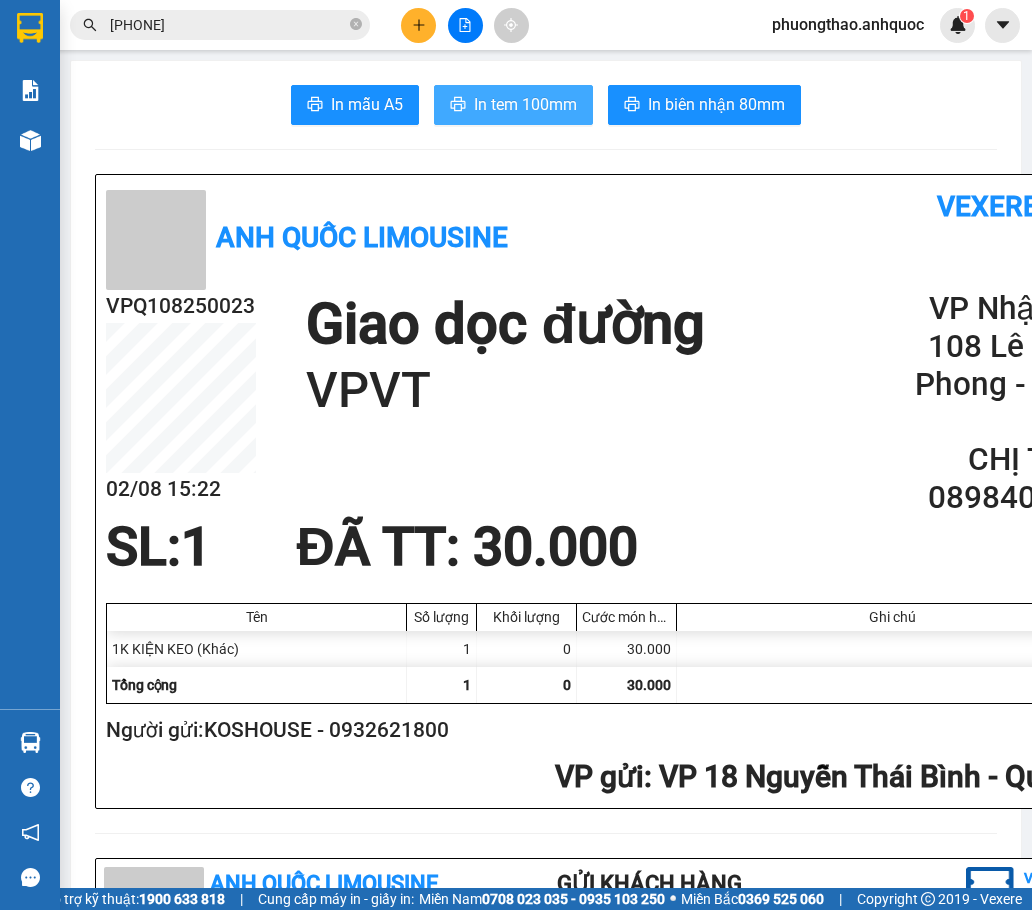 scroll, scrollTop: 0, scrollLeft: 0, axis: both 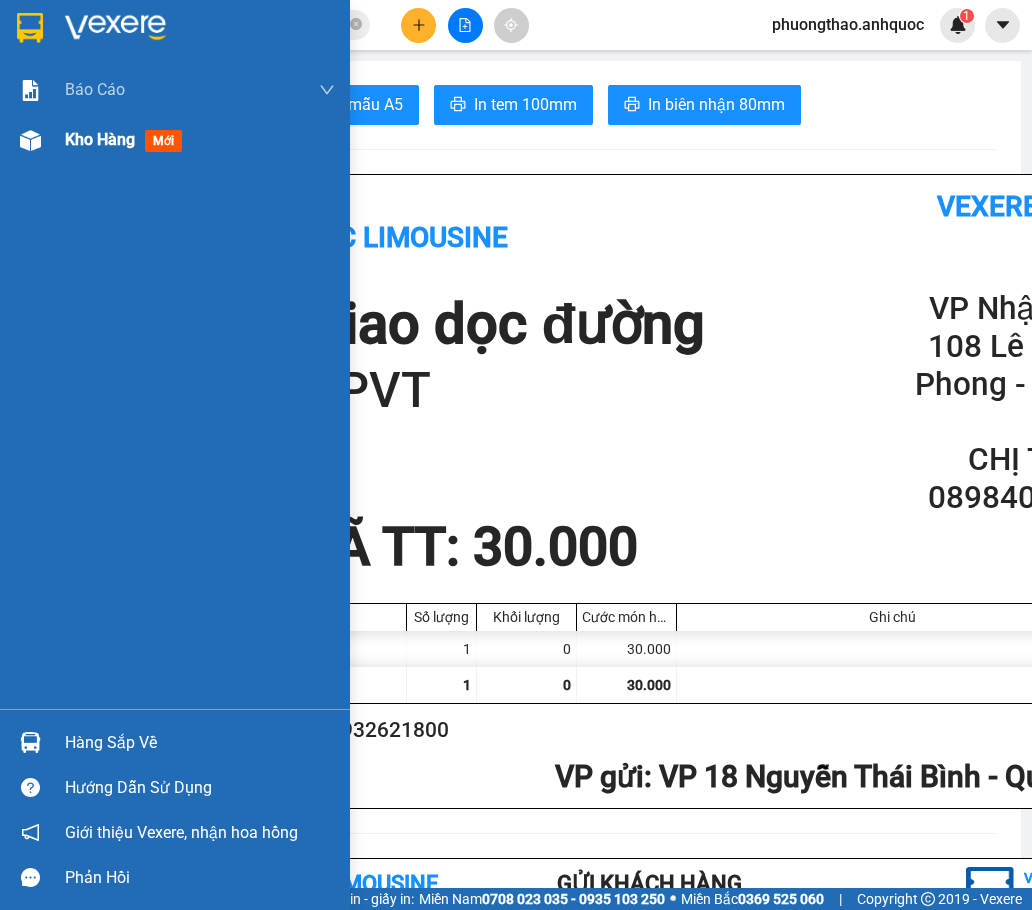 click on "Kho hàng" at bounding box center [100, 139] 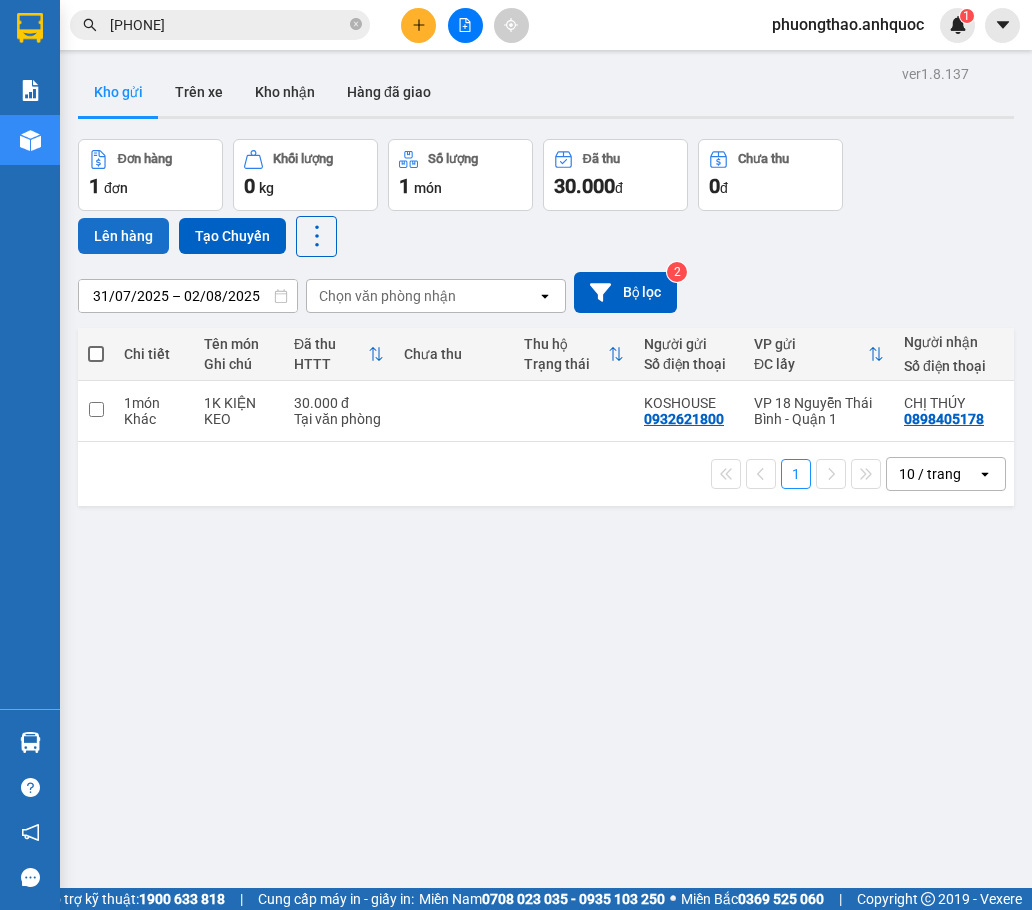 click on "Lên hàng" at bounding box center (123, 236) 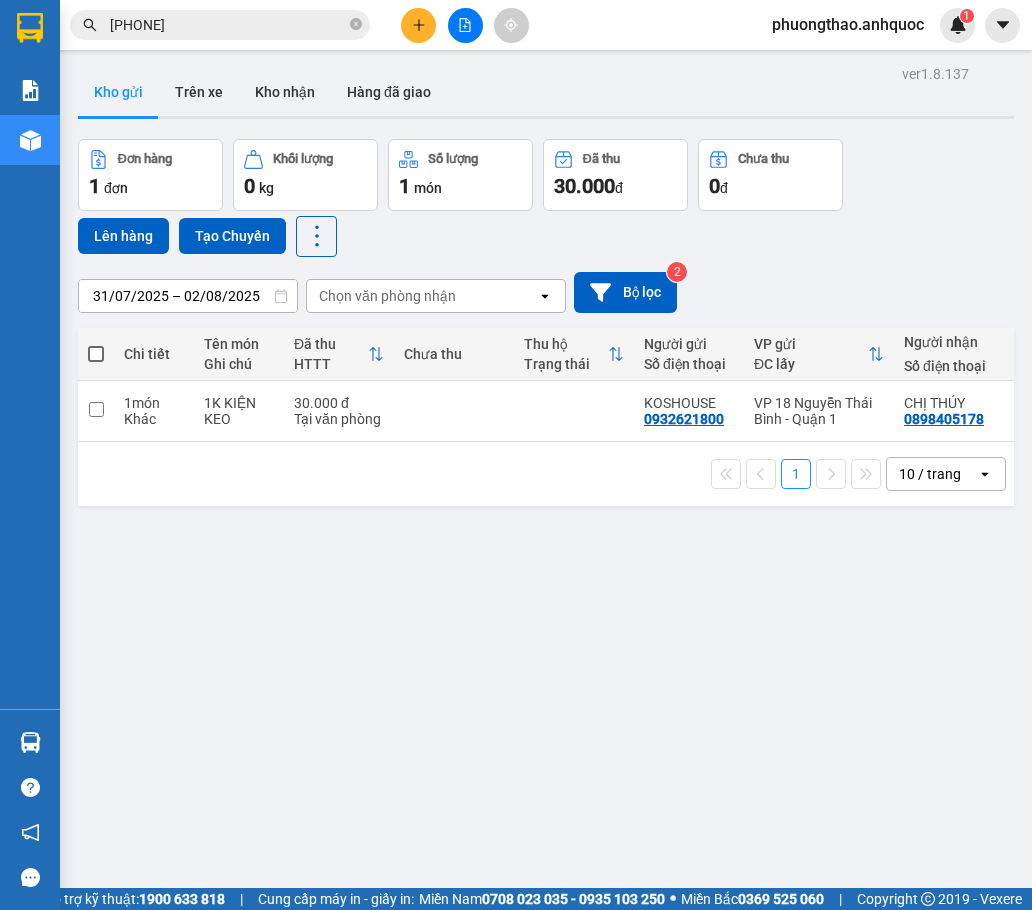 click at bounding box center (96, 354) 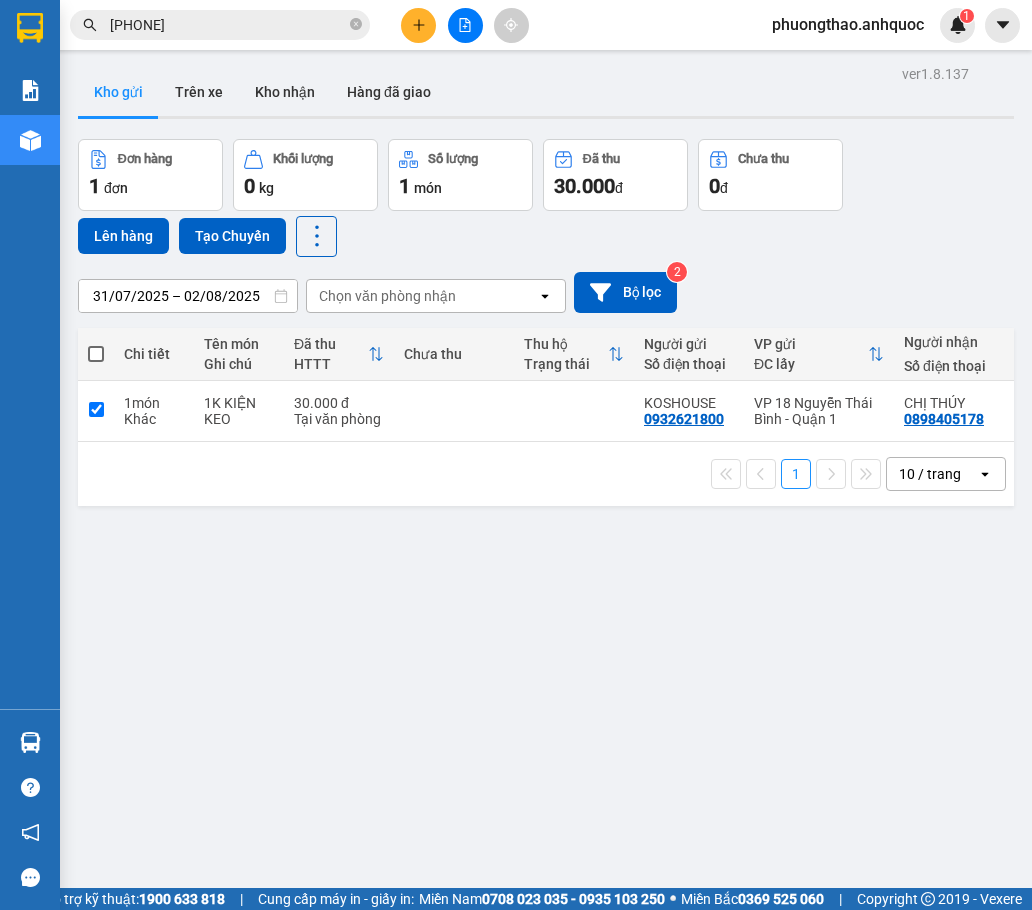 checkbox on "true" 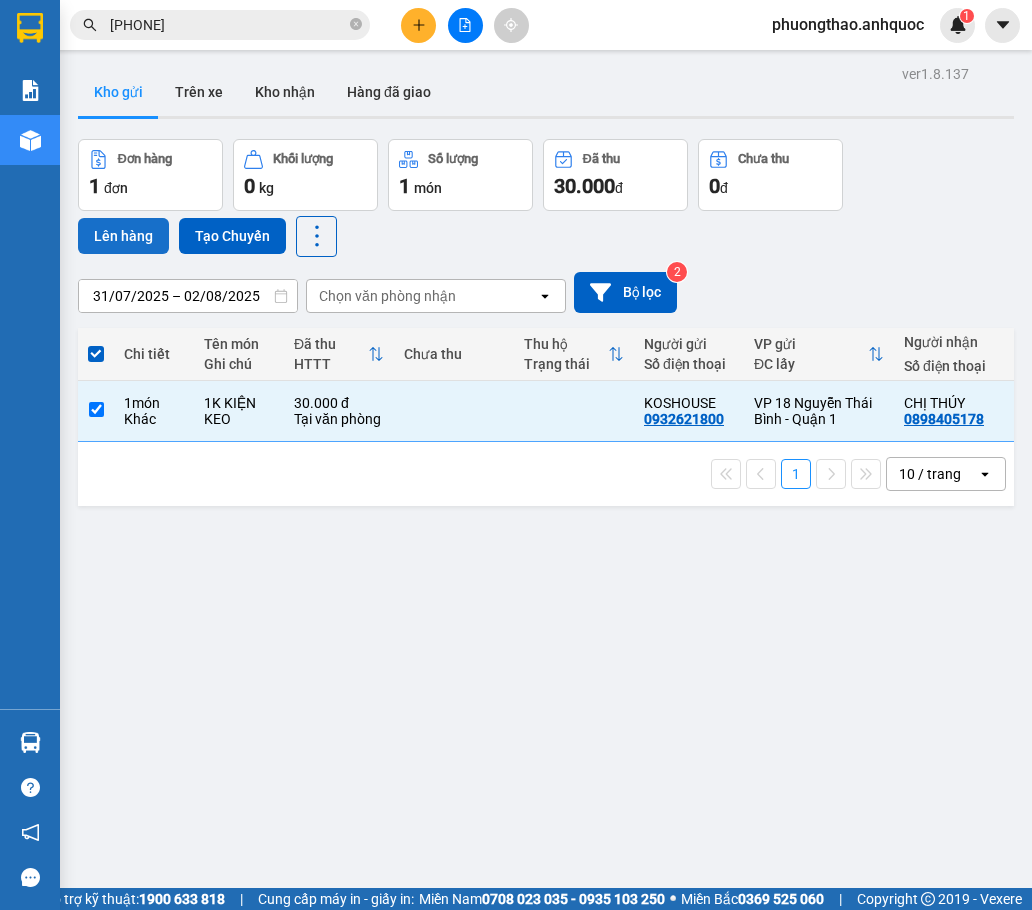 click on "Lên hàng" at bounding box center [123, 236] 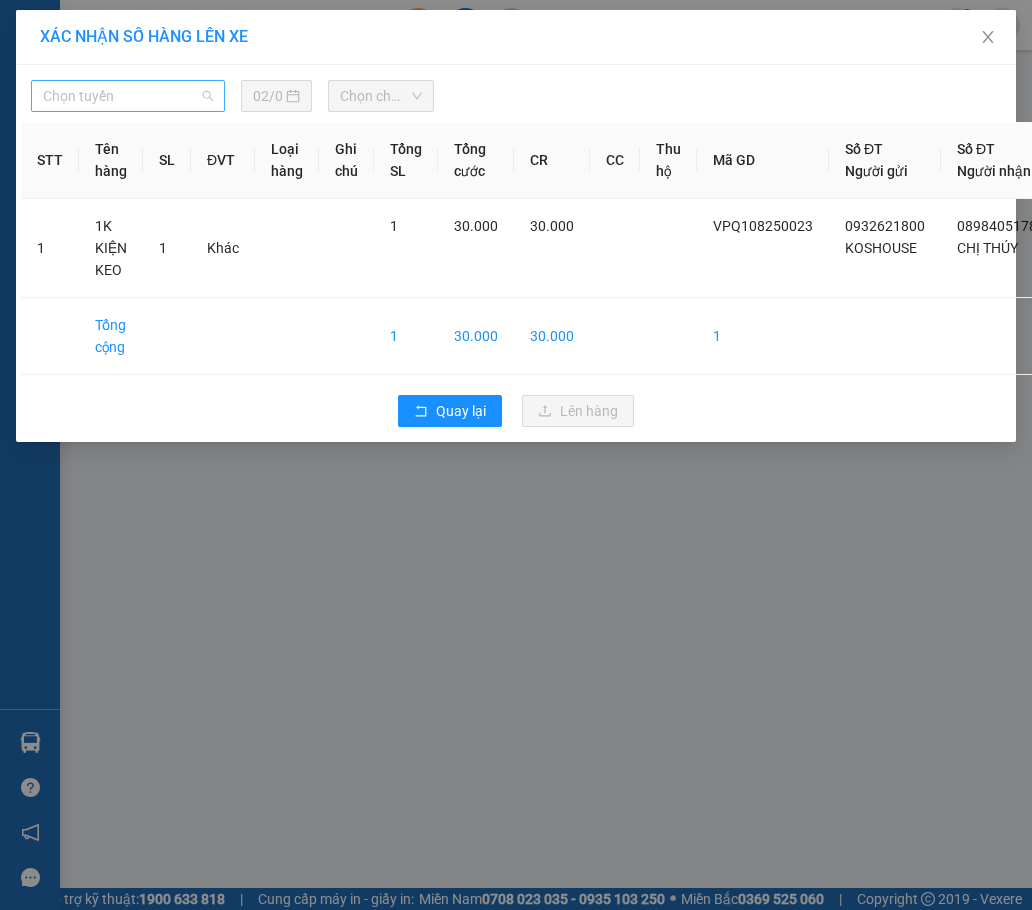 click on "Chọn tuyến" at bounding box center [128, 96] 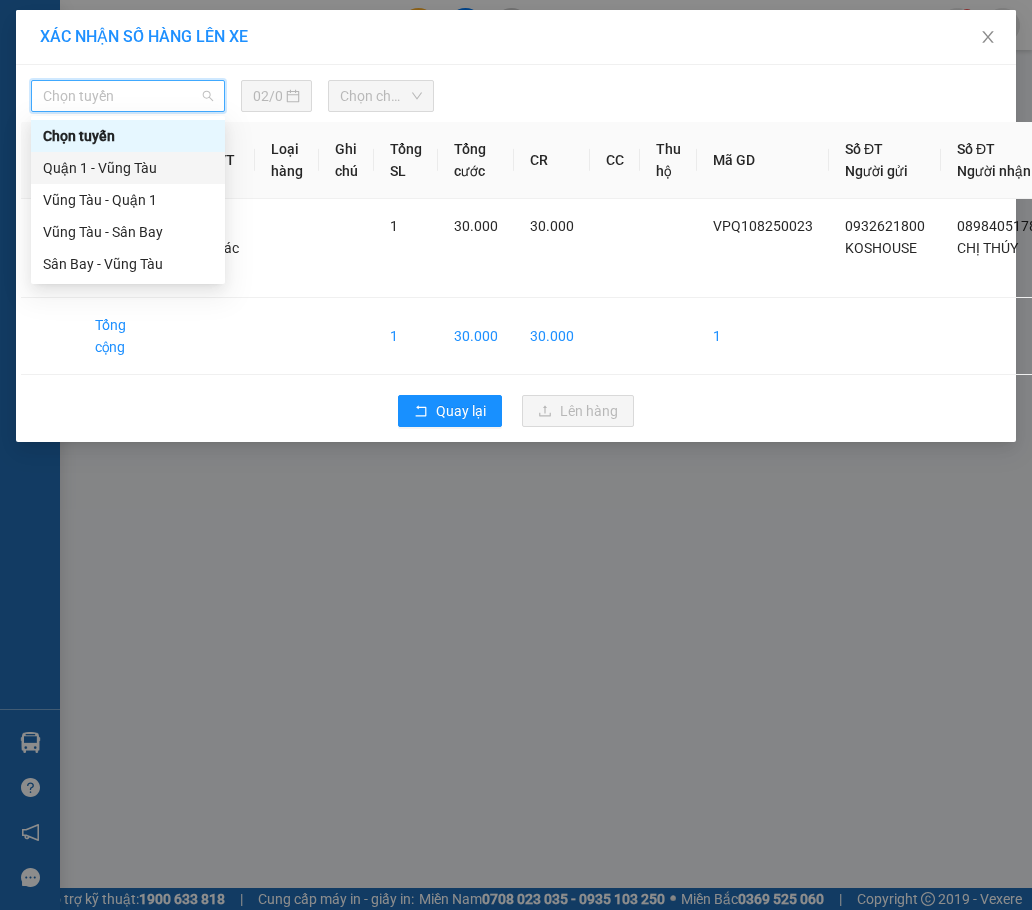 click on "Quận 1 - Vũng Tàu" at bounding box center [128, 168] 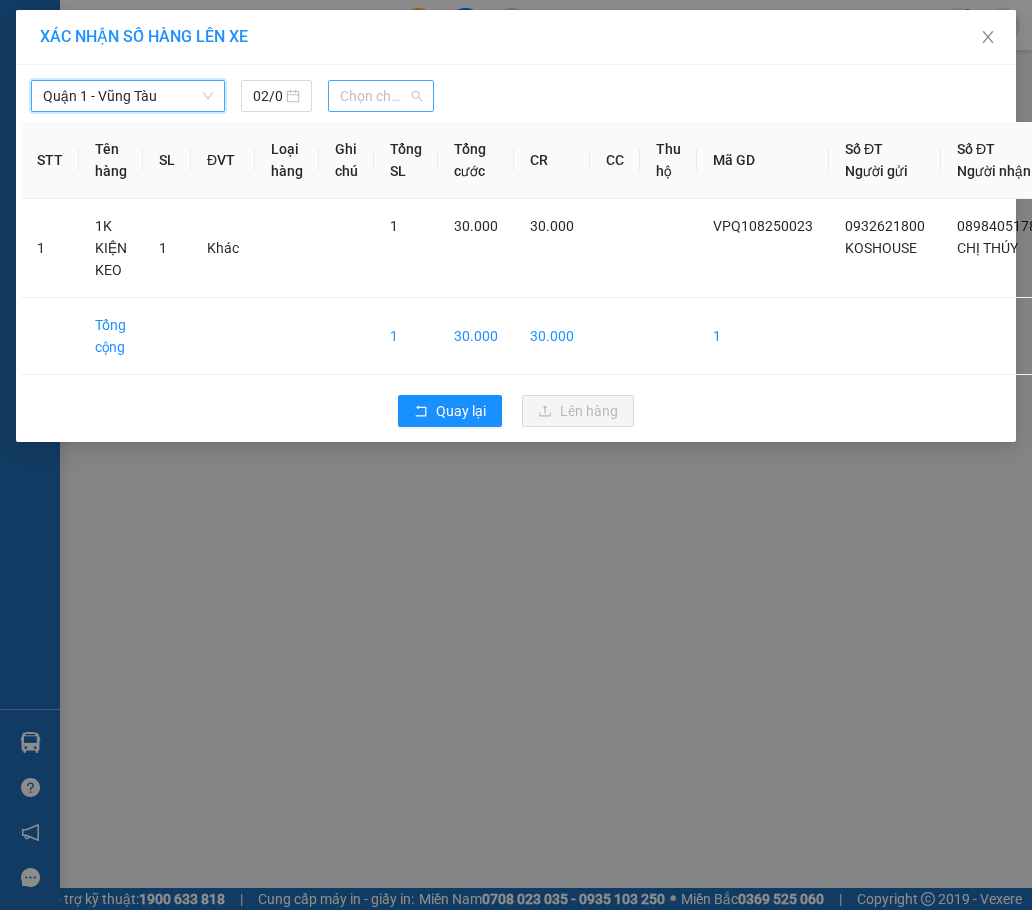 click on "Chọn chuyến" at bounding box center (381, 96) 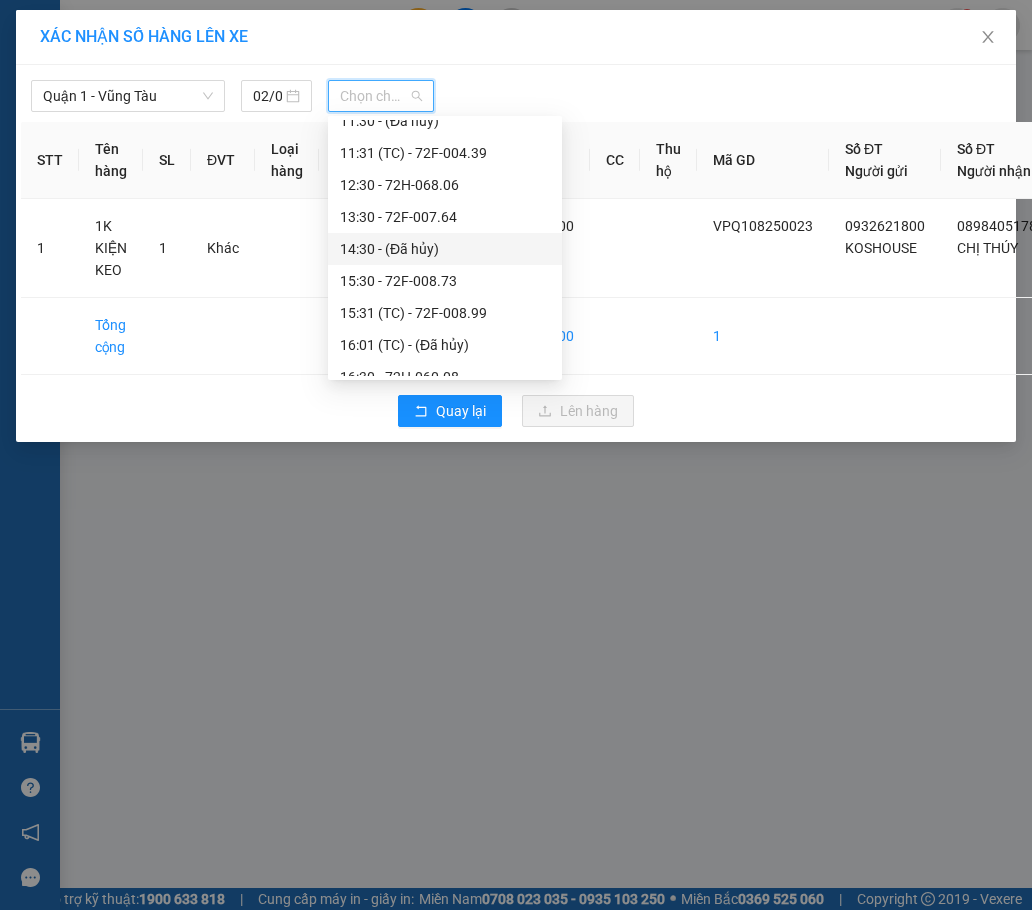 scroll, scrollTop: 400, scrollLeft: 0, axis: vertical 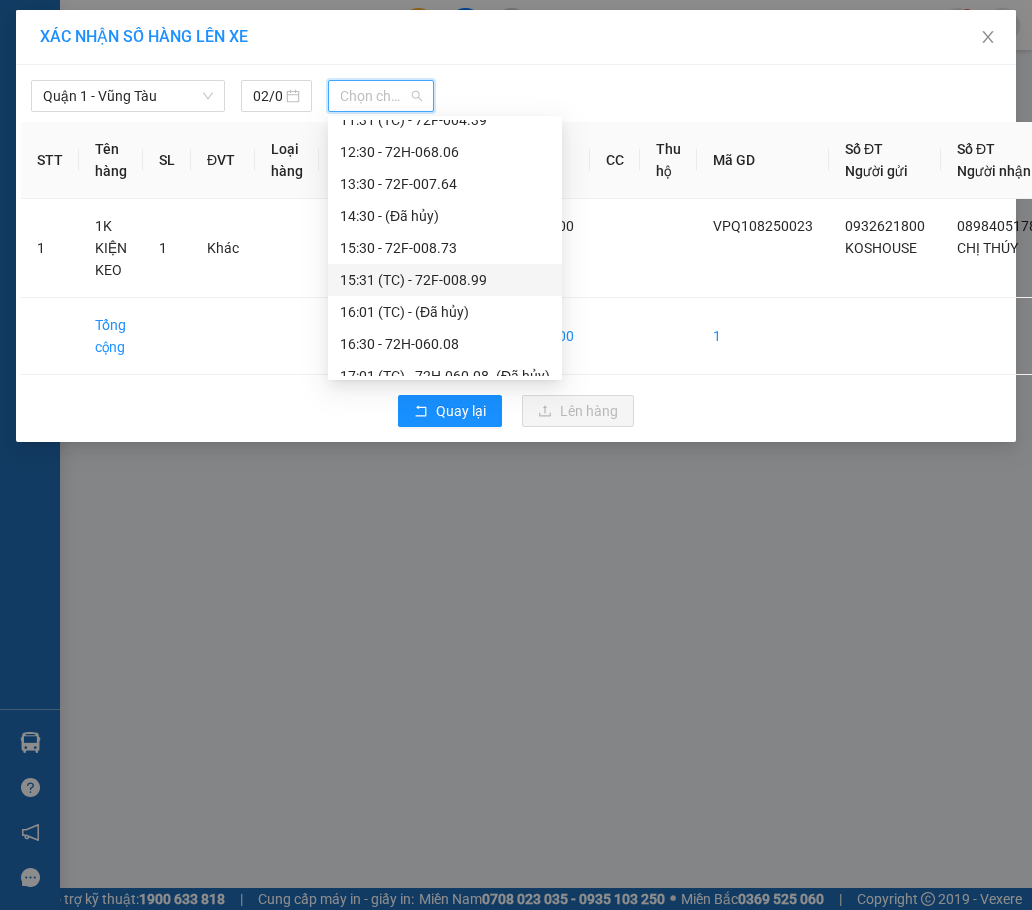 click on "[TIME]   (TC)   - [NUMBER]" at bounding box center [445, 280] 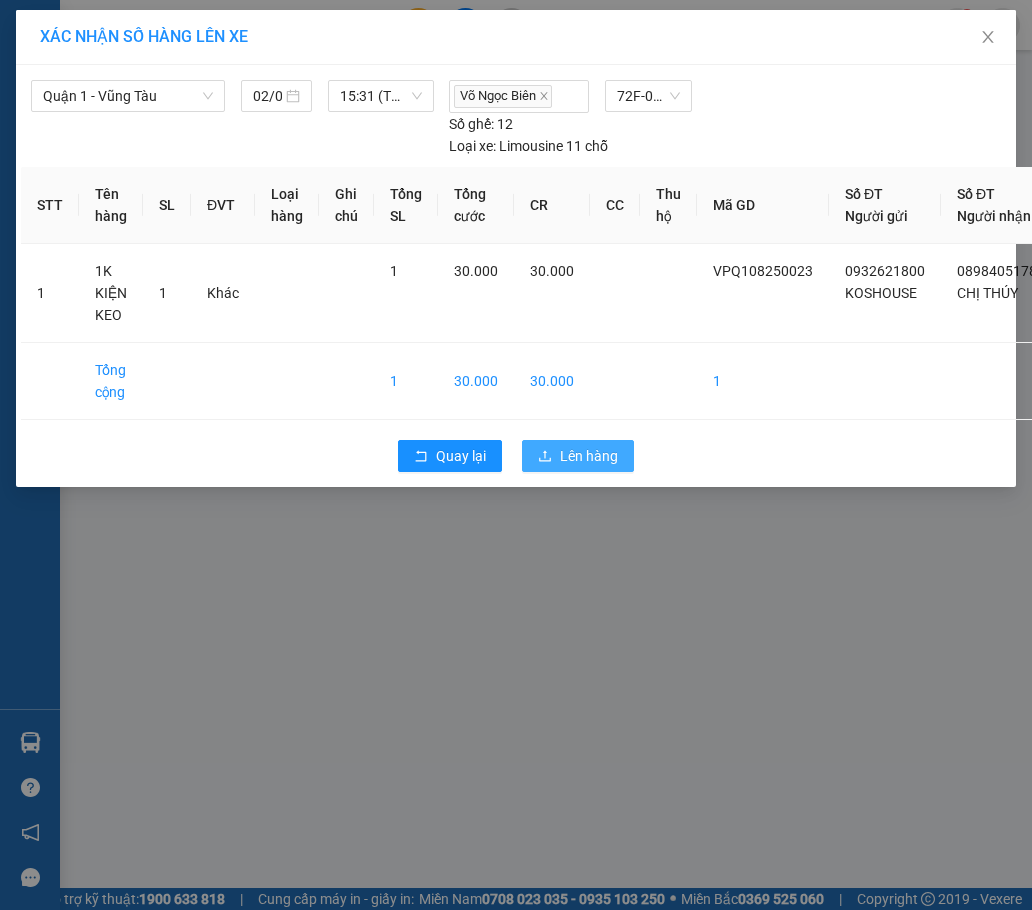 click on "Lên hàng" at bounding box center (589, 456) 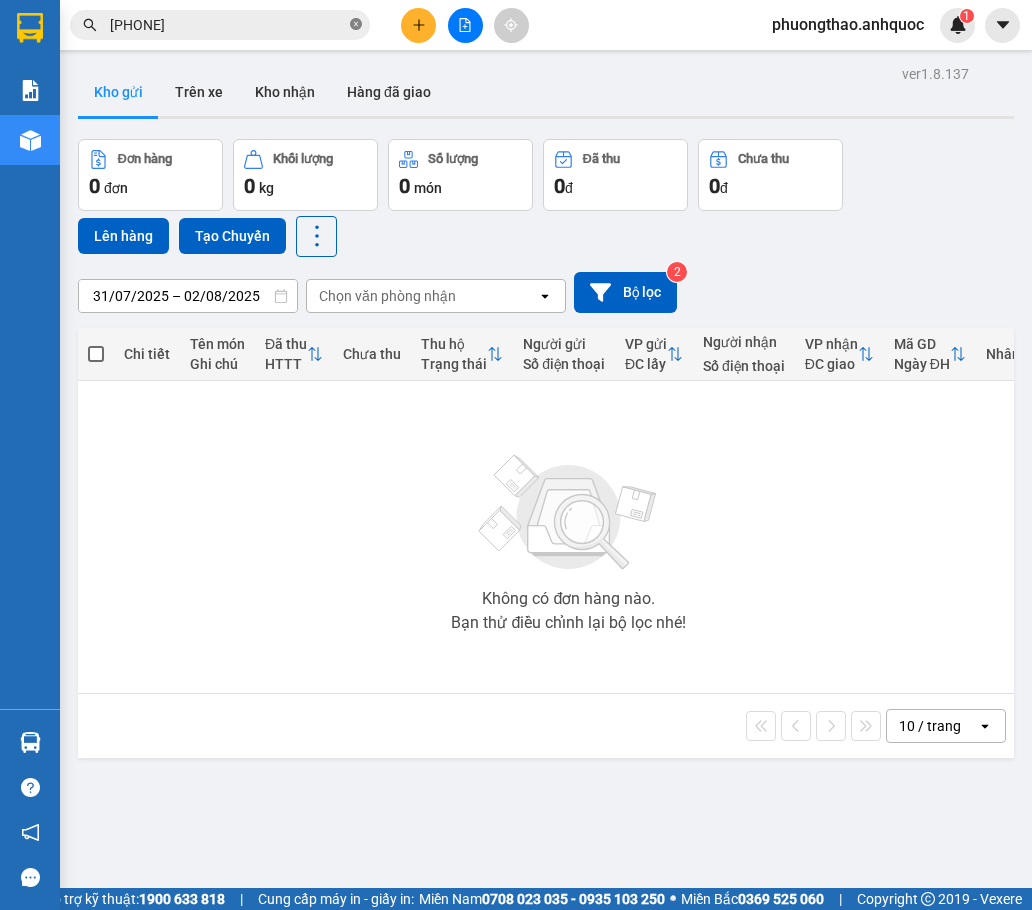 click 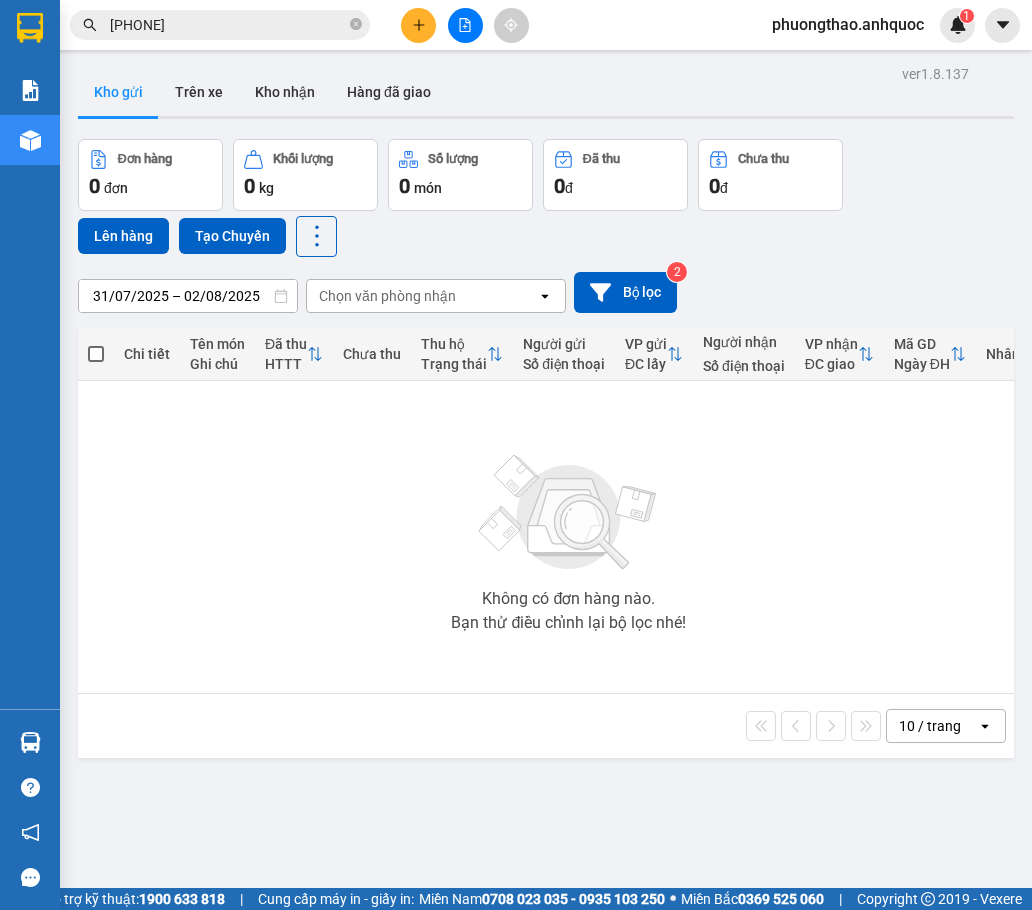 type 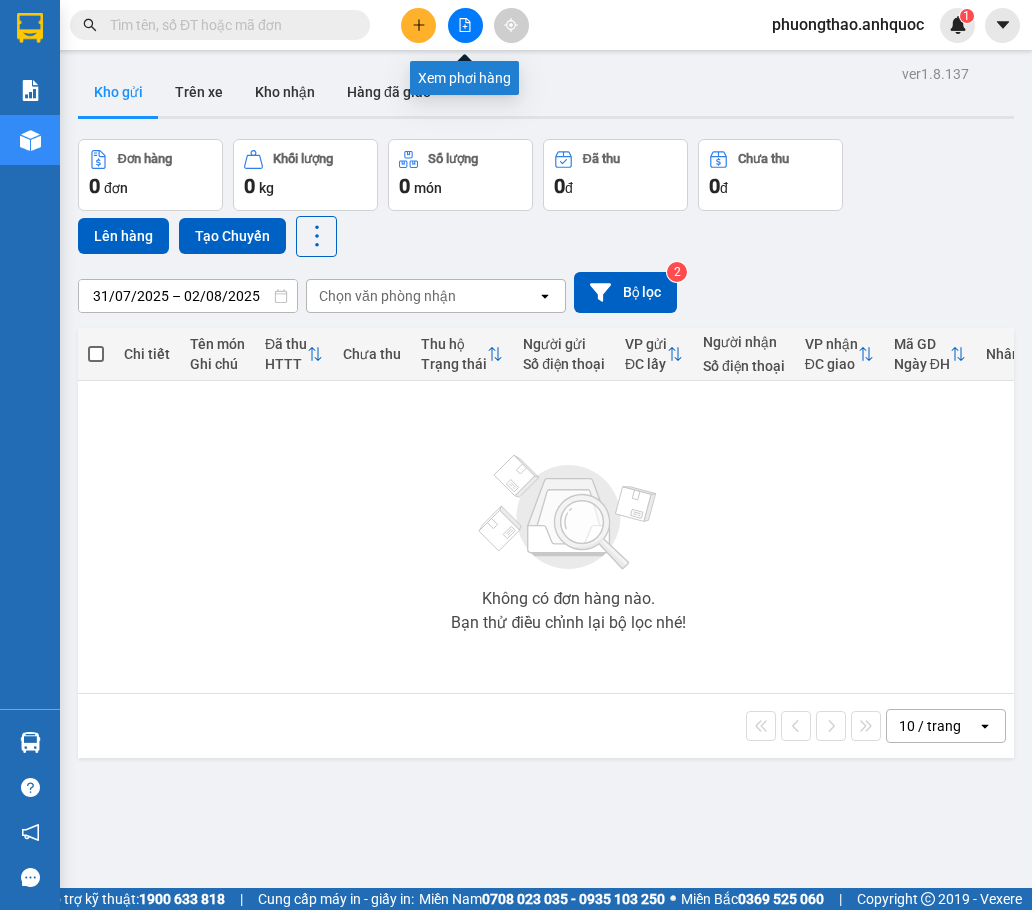 click 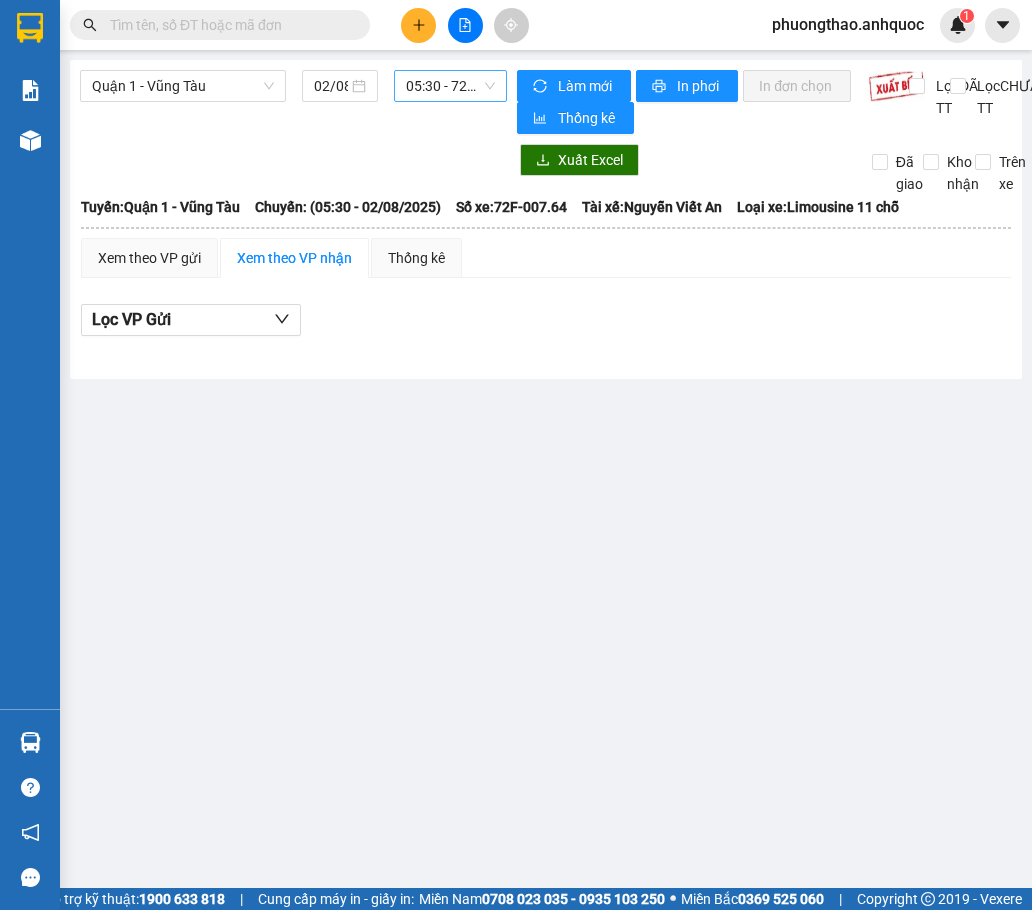 click on "[TIME]     - [NUMBER]" at bounding box center [450, 86] 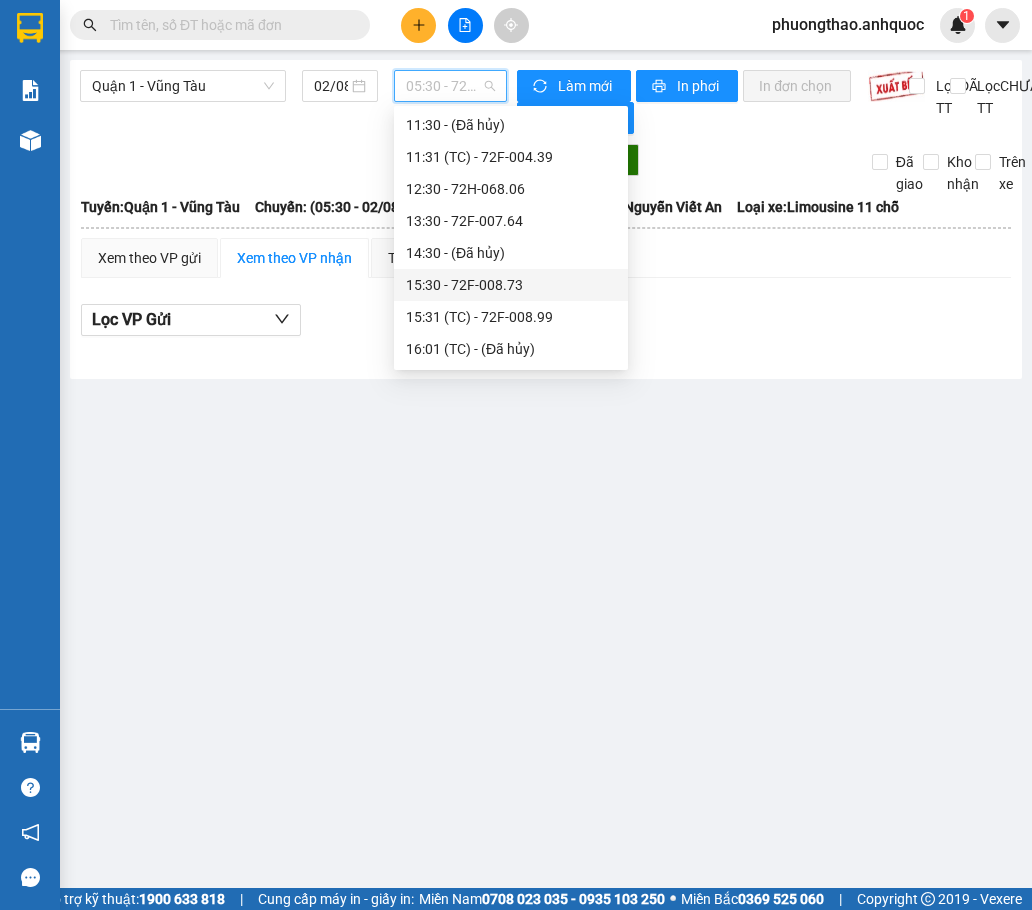 scroll, scrollTop: 415, scrollLeft: 0, axis: vertical 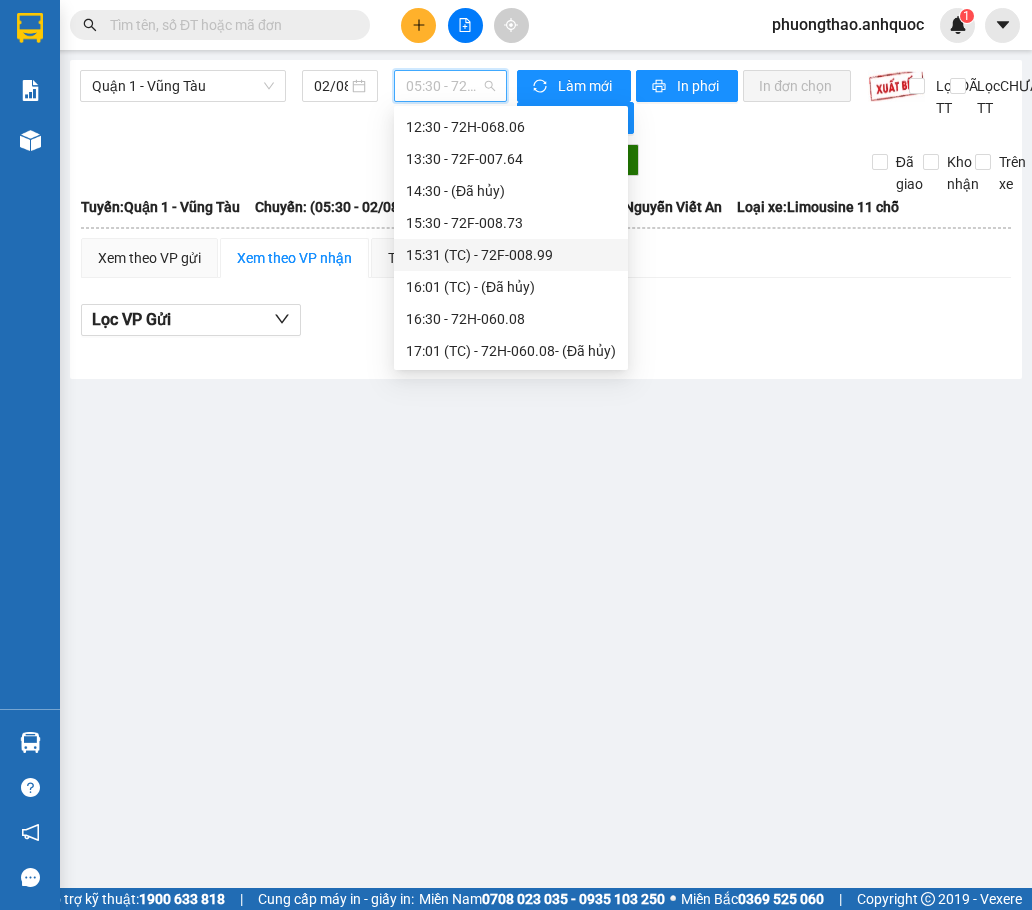 click on "[TIME]   (TC)   - [NUMBER]" at bounding box center (511, 255) 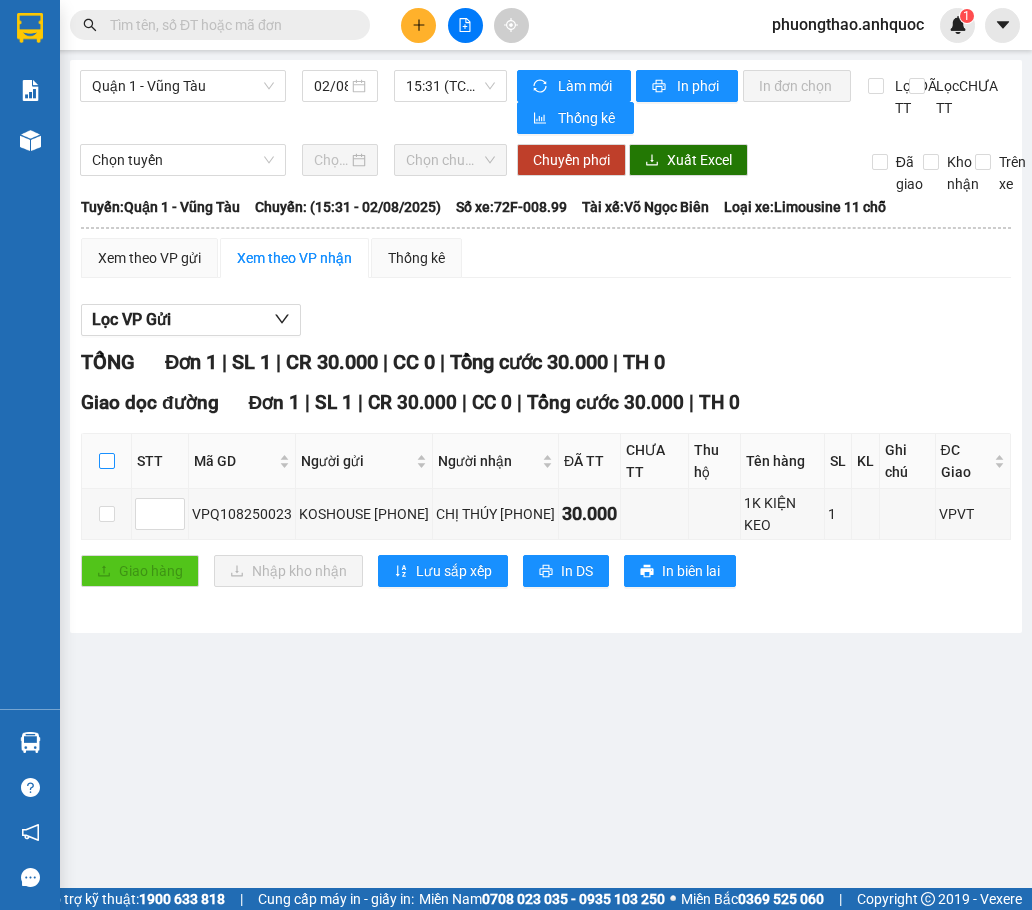 click at bounding box center [107, 461] 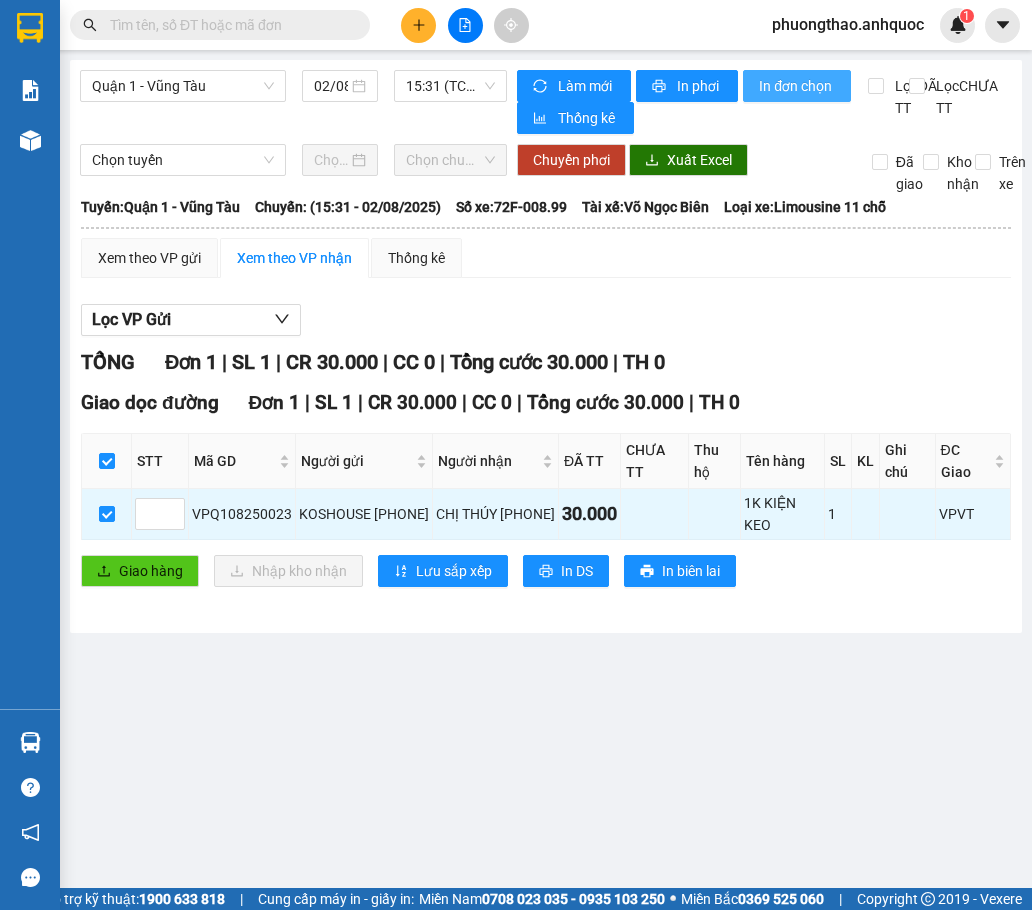 click on "In đơn chọn" at bounding box center [797, 86] 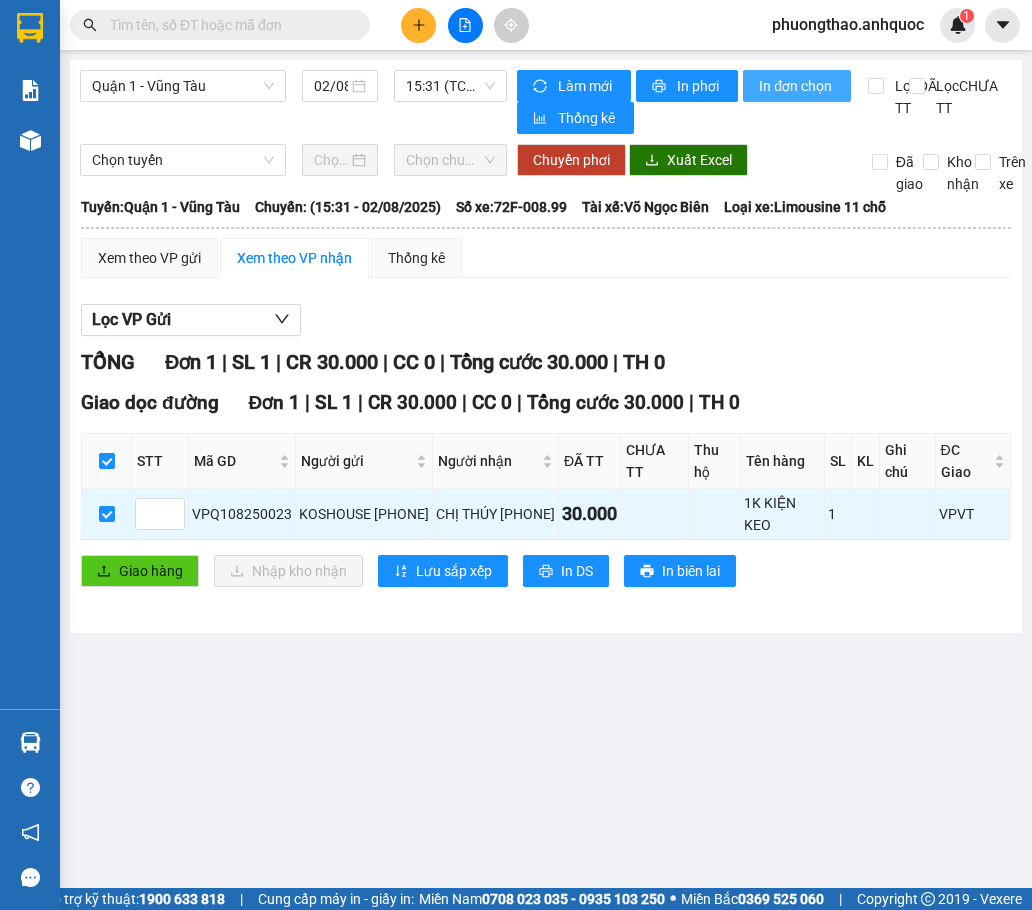 scroll, scrollTop: 0, scrollLeft: 0, axis: both 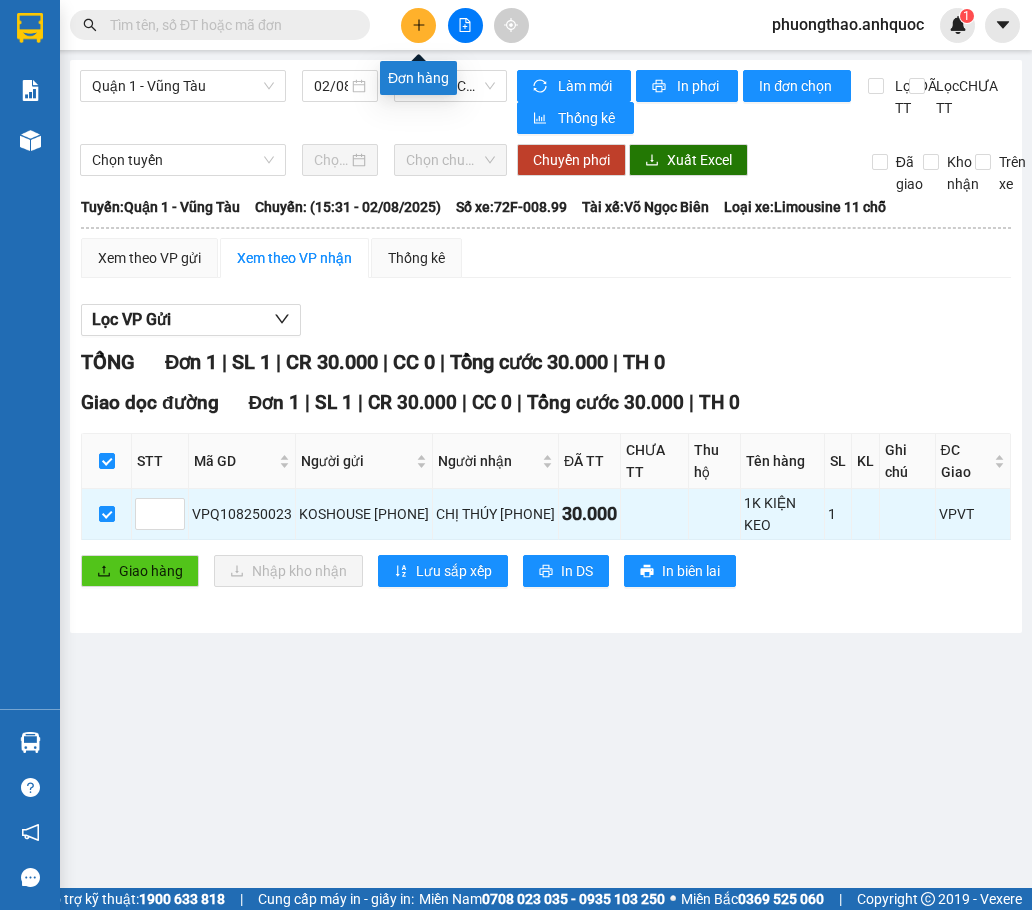 click 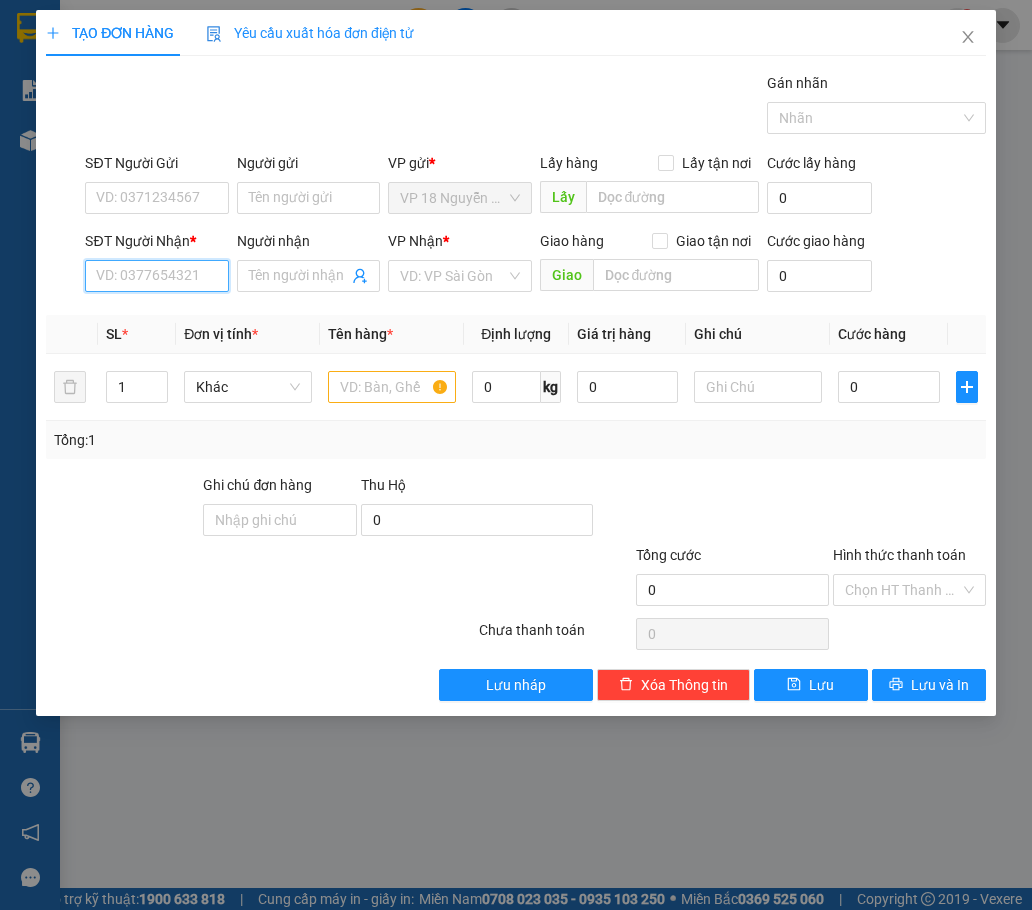 click on "SĐT Người Nhận  *" at bounding box center (156, 276) 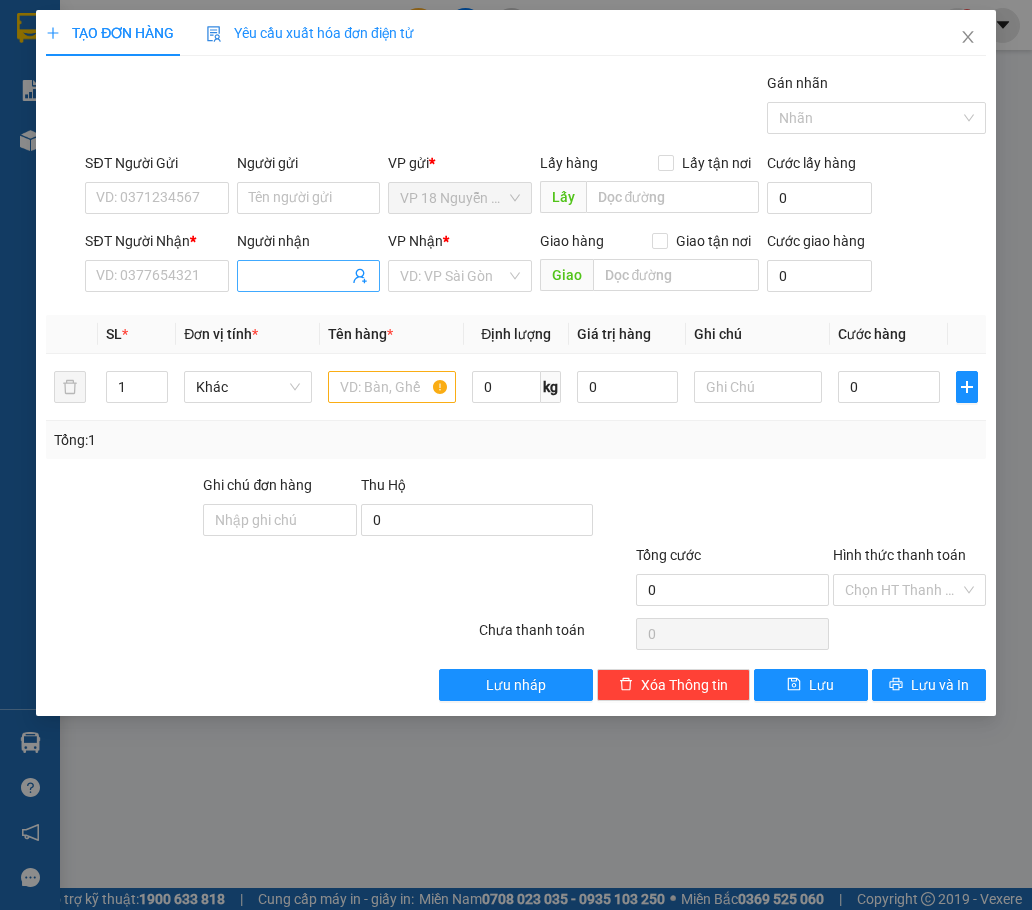 click on "Người nhận" at bounding box center [298, 276] 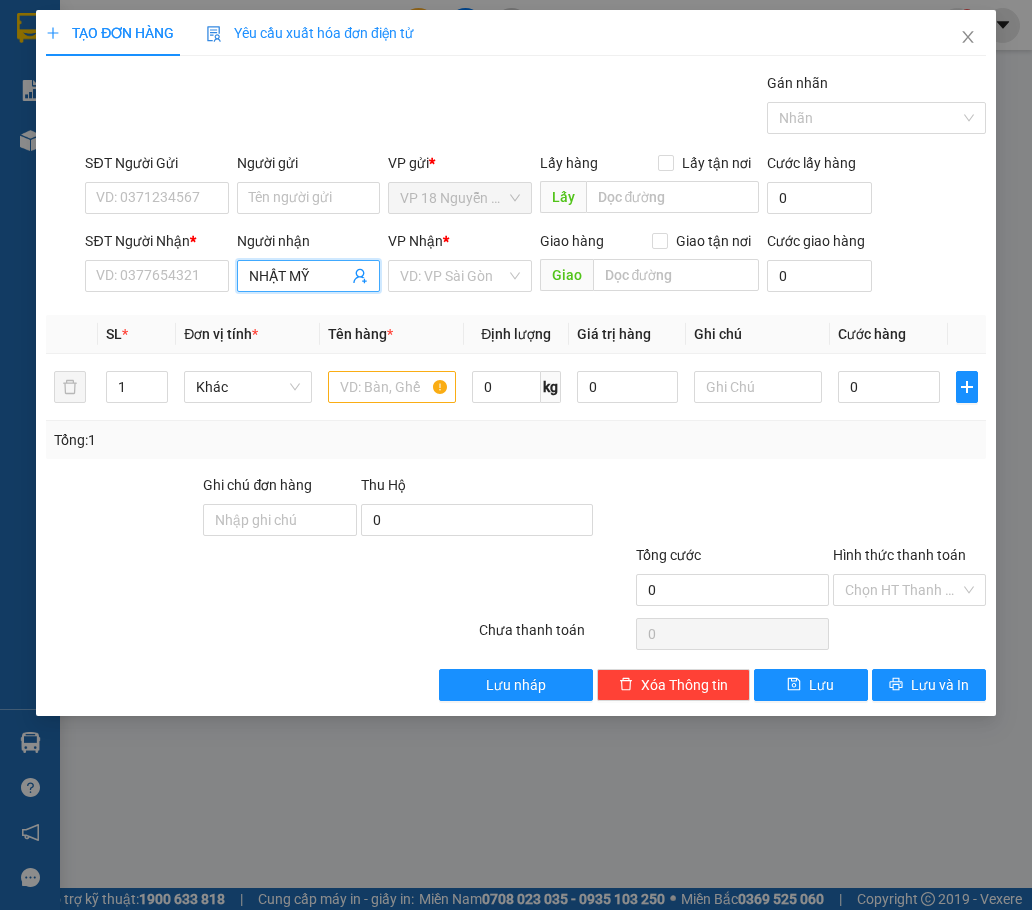 type on "NHẬT MỸ" 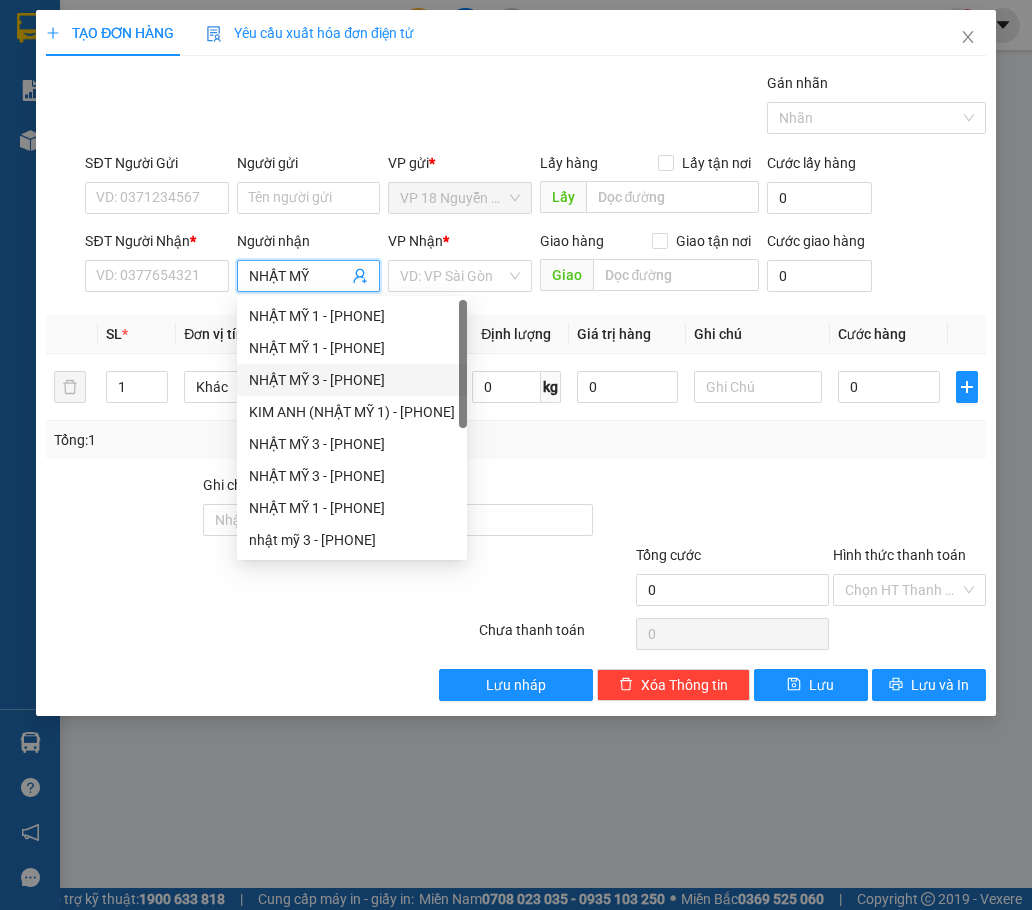 click on "NHẬT MỸ 3 - [PHONE]" at bounding box center [352, 380] 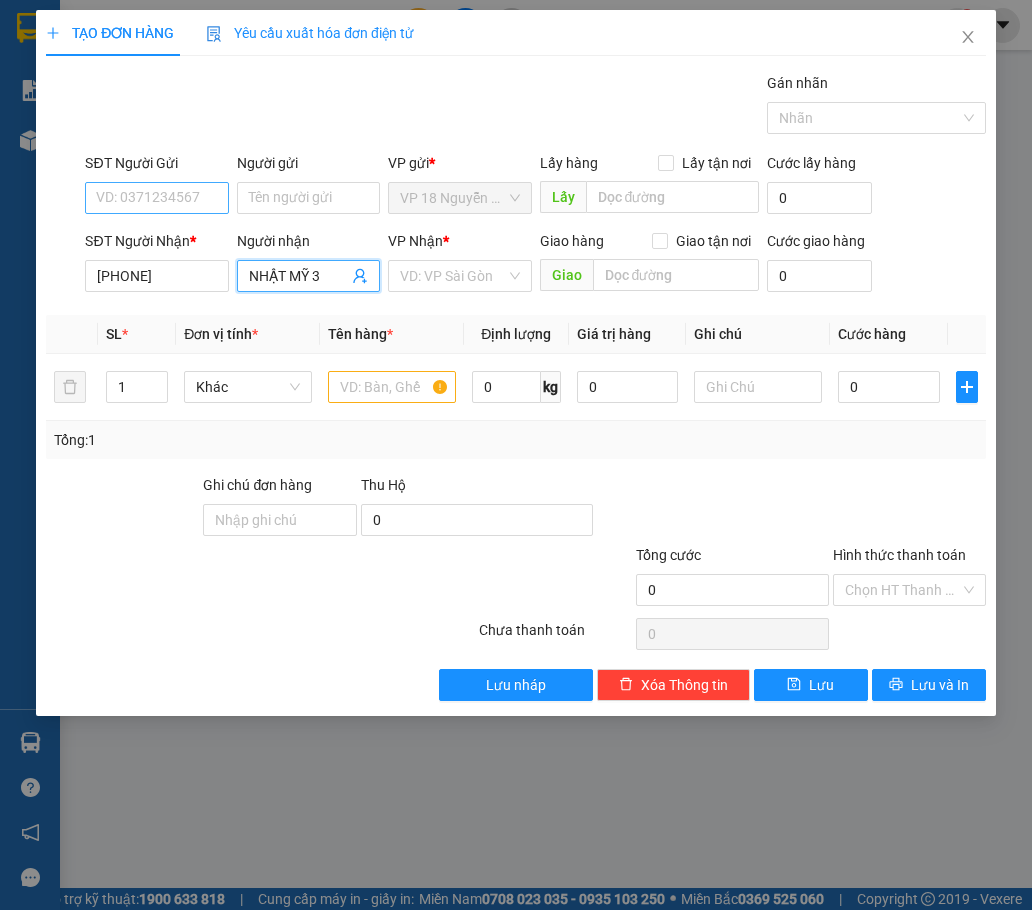 type on "NHẬT MỸ 3" 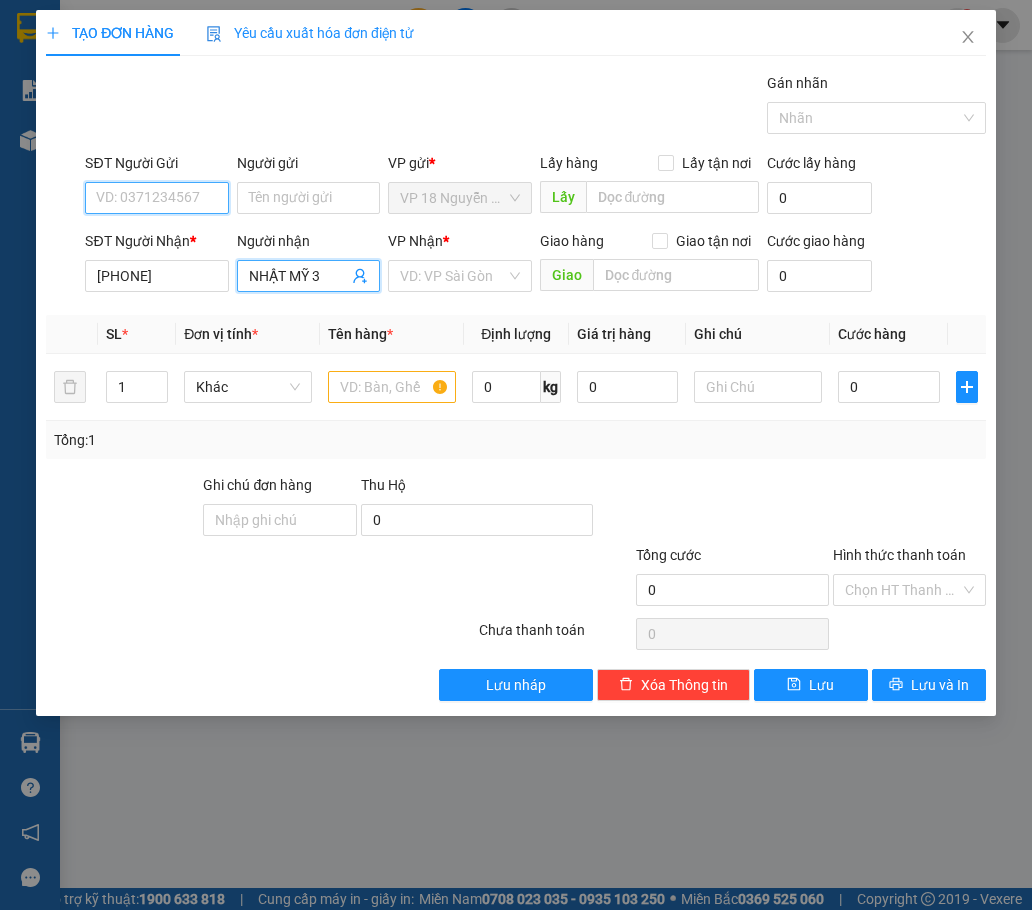 click on "SĐT Người Gửi" at bounding box center [156, 198] 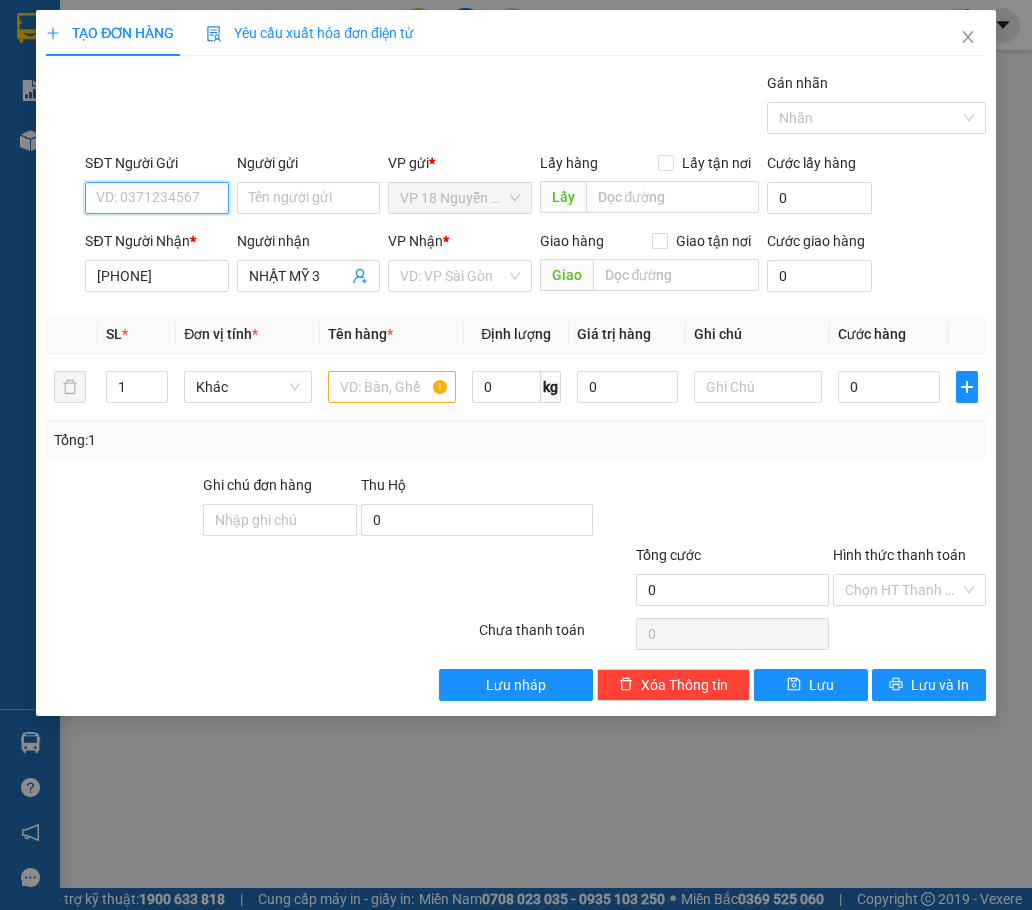 click on "SĐT Người Gửi" at bounding box center (156, 198) 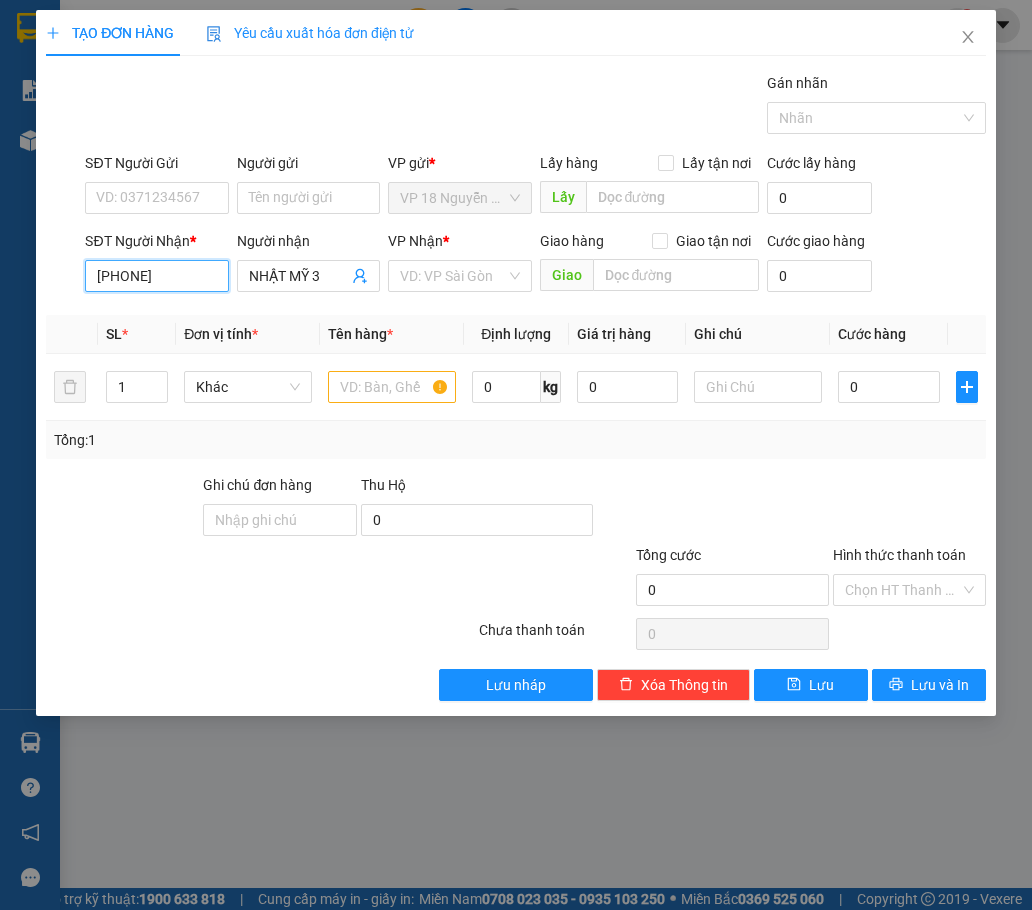 drag, startPoint x: 177, startPoint y: 279, endPoint x: -3, endPoint y: 298, distance: 181 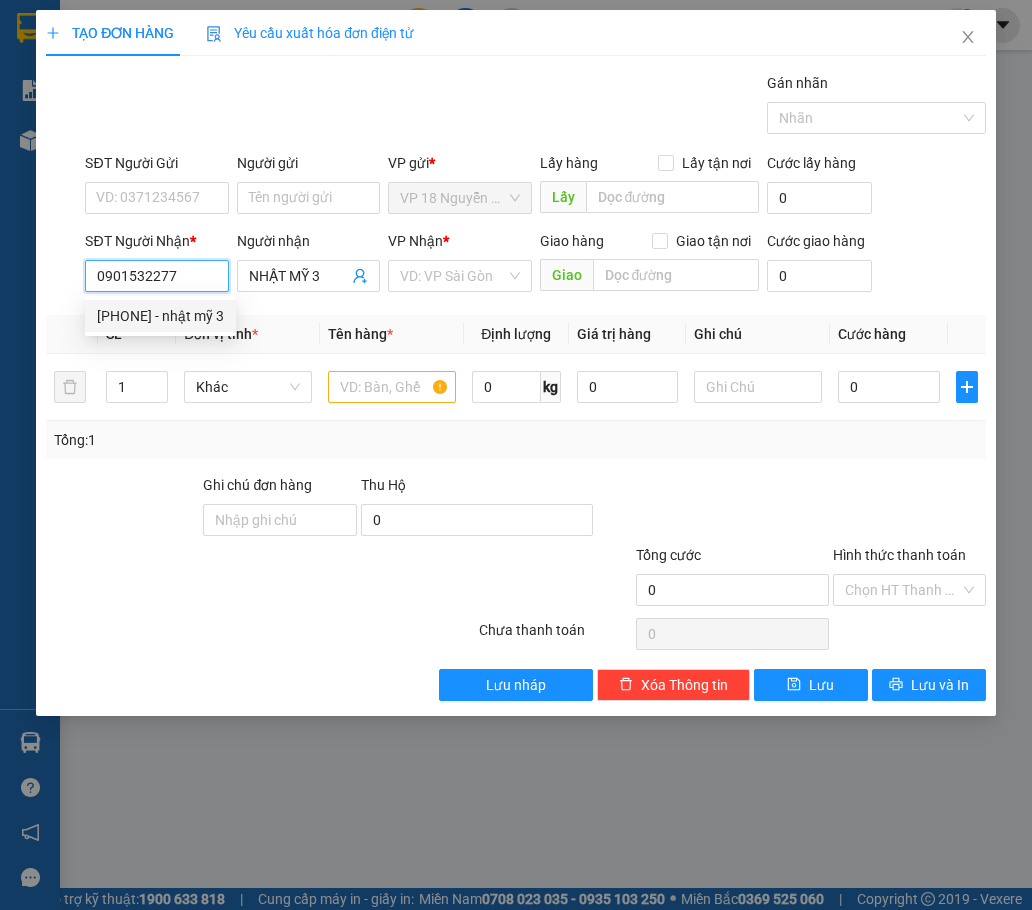 click on "[PHONE] - nhật mỹ 3" at bounding box center (160, 316) 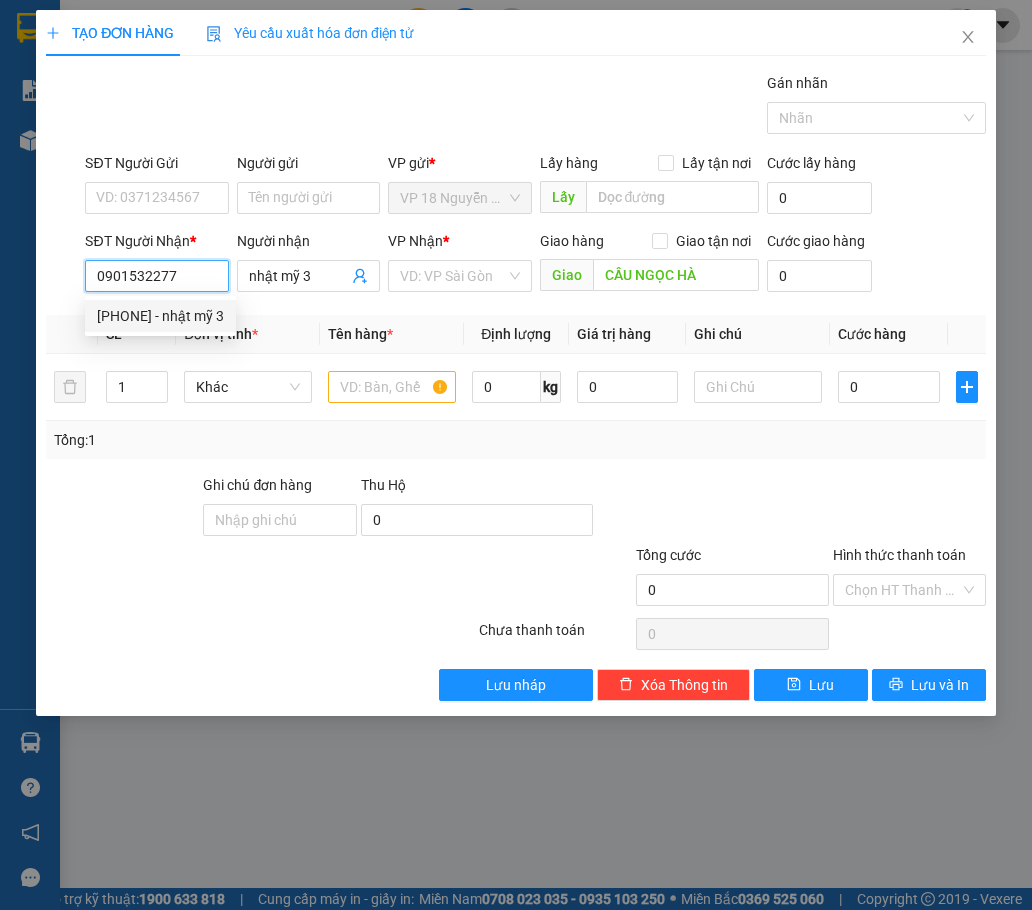 type on "20.000" 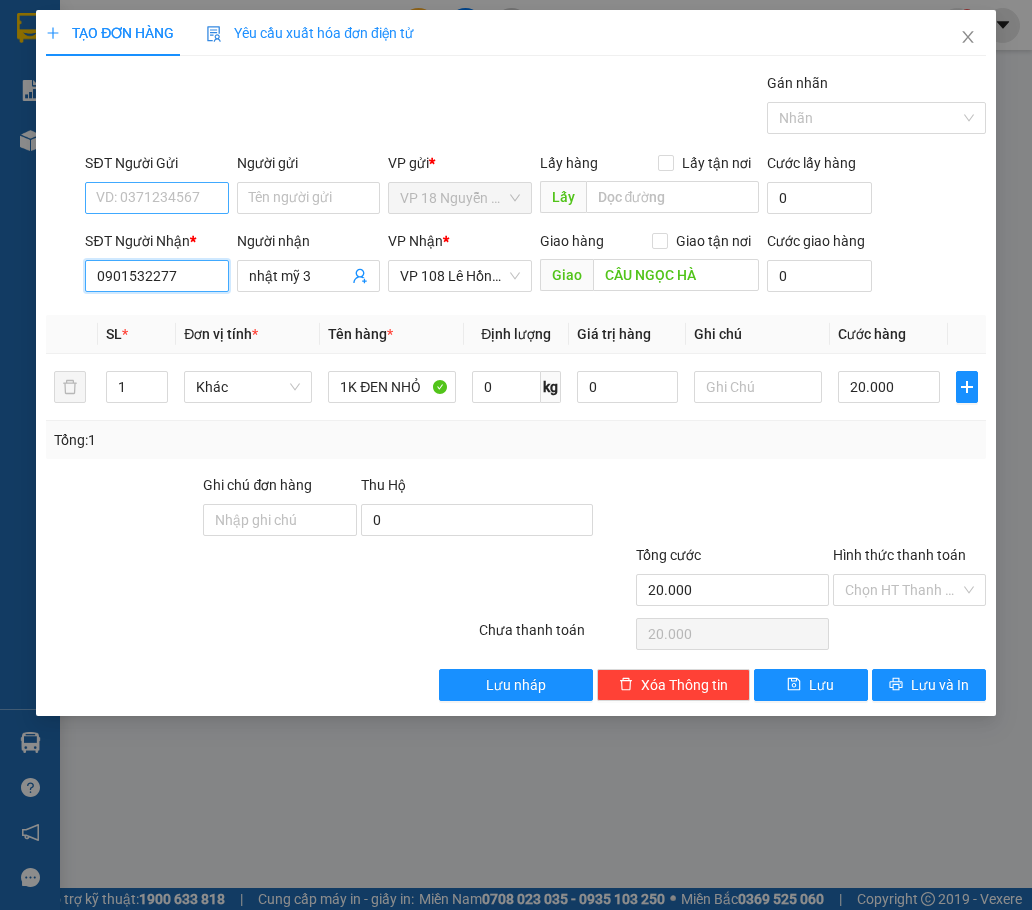 type on "0901532277" 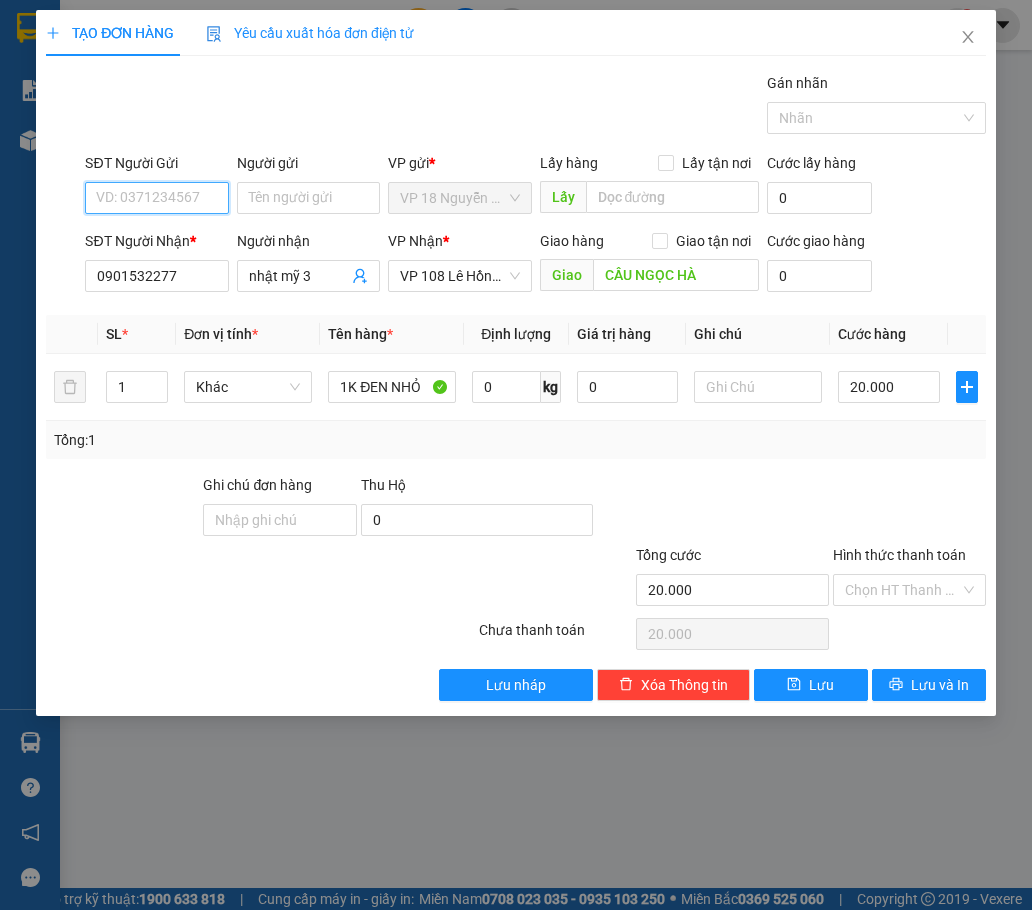 click on "SĐT Người Gửi" at bounding box center (156, 198) 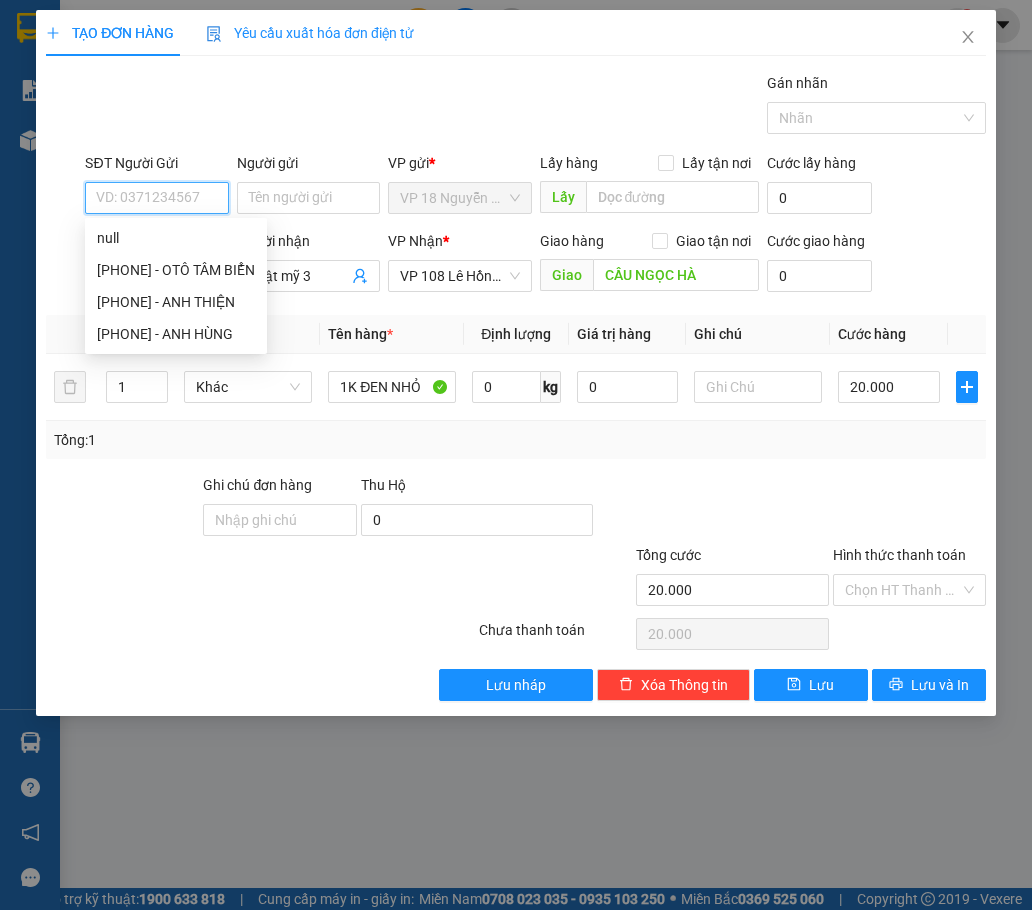 click on "SĐT Người Gửi" at bounding box center [156, 198] 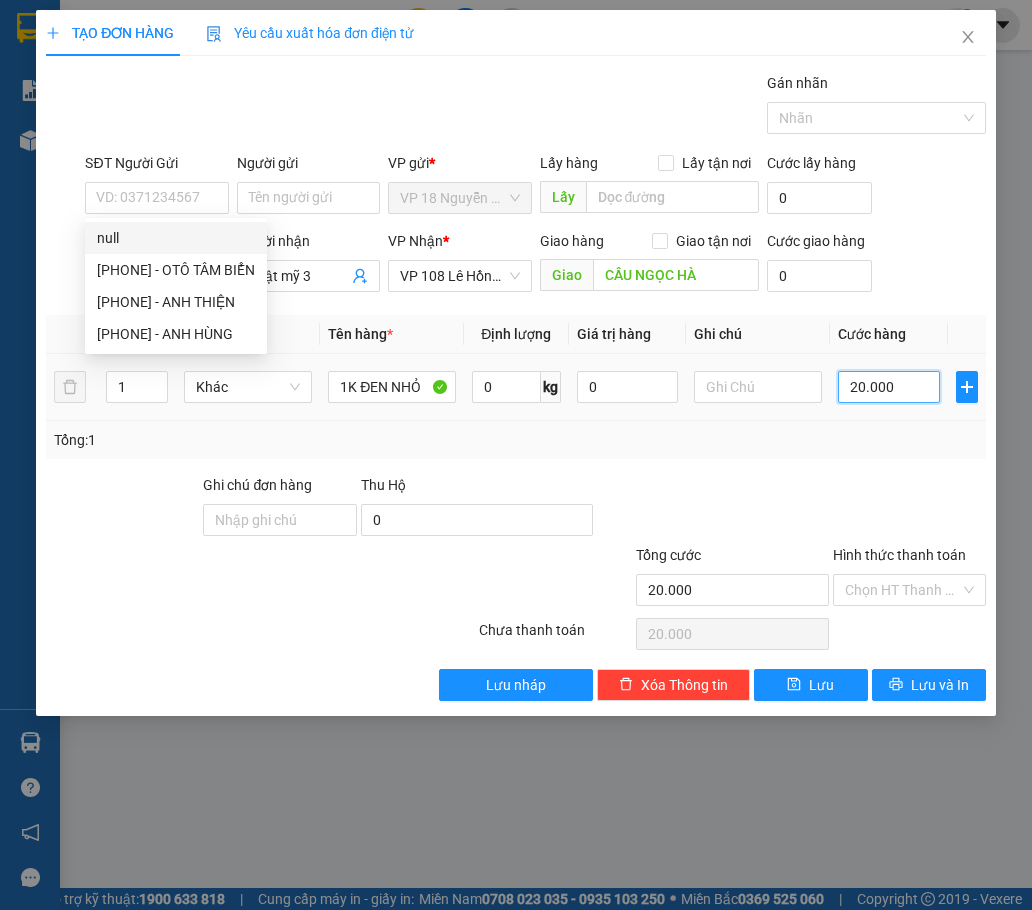 click on "20.000" at bounding box center (889, 387) 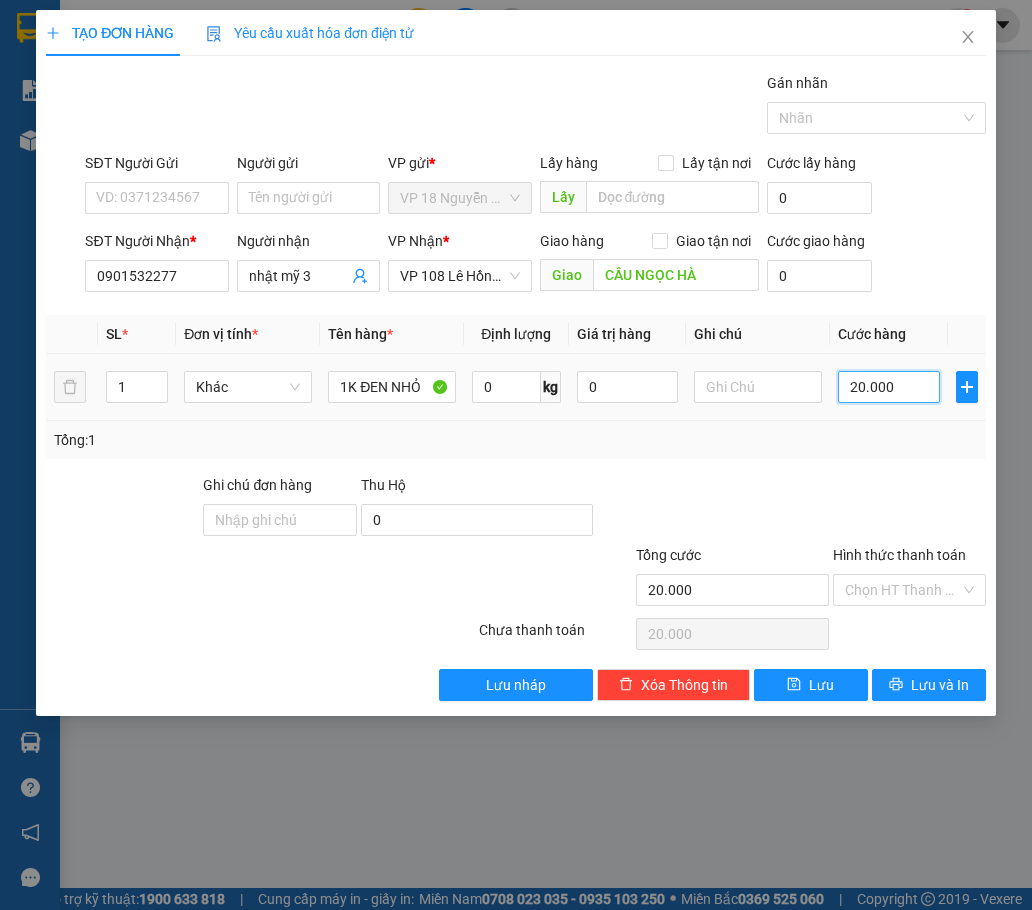 type on "3" 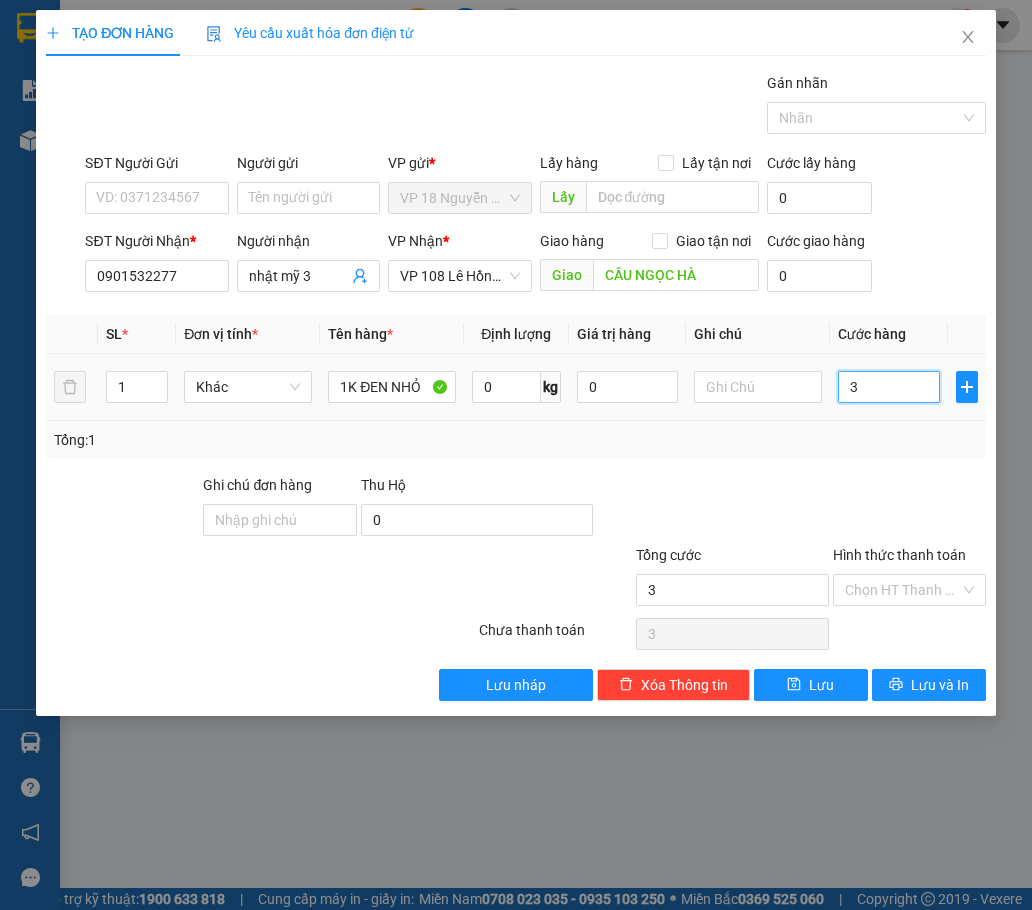 type on "30" 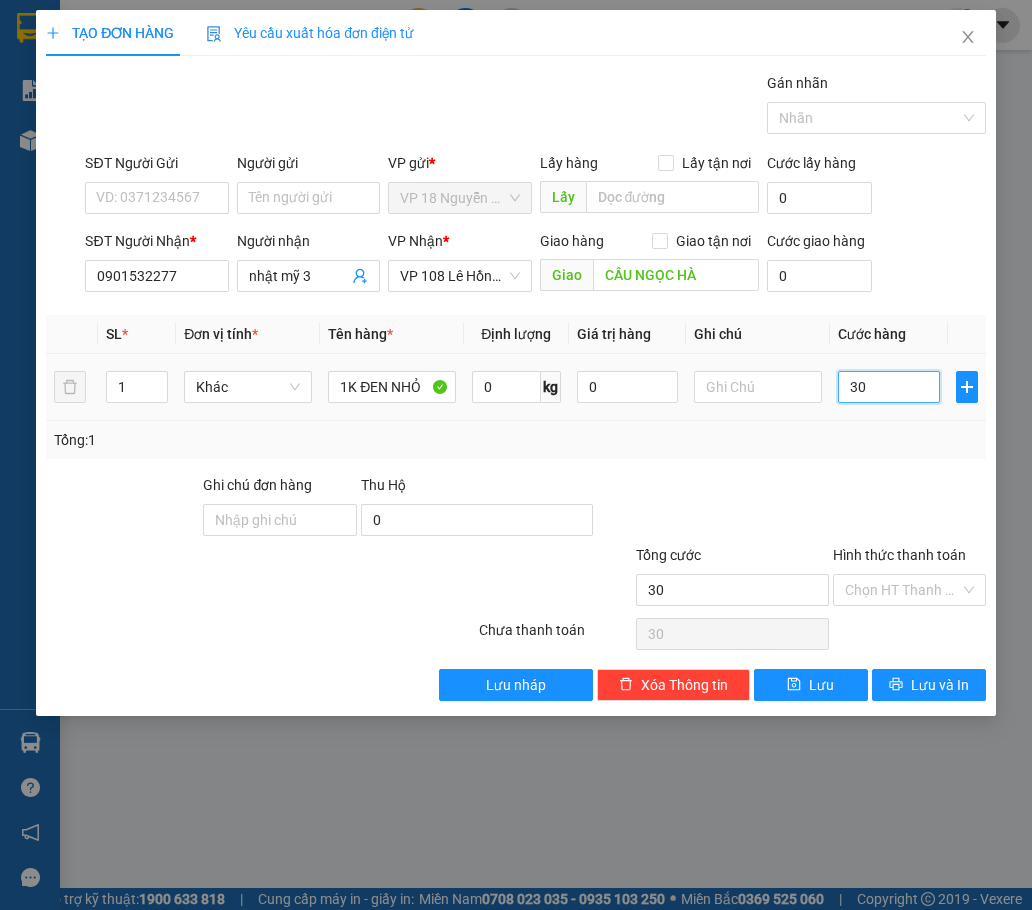 type on "300" 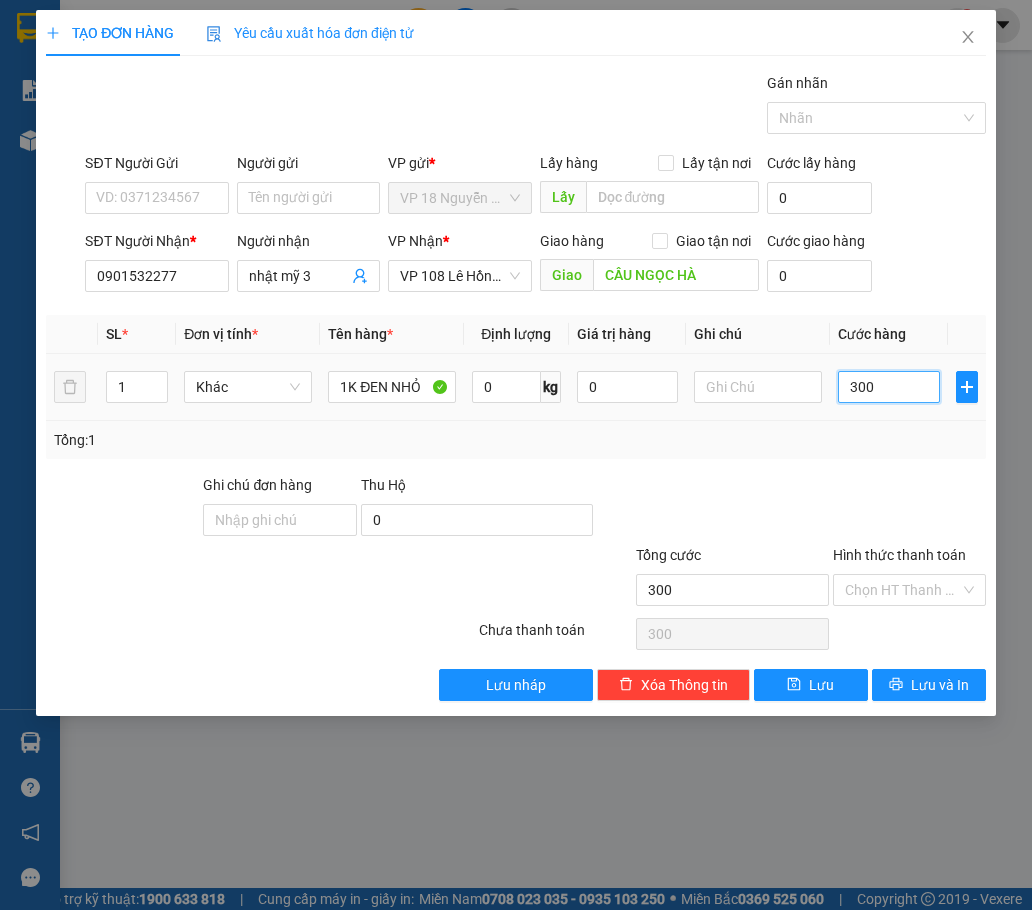 type on "3.000" 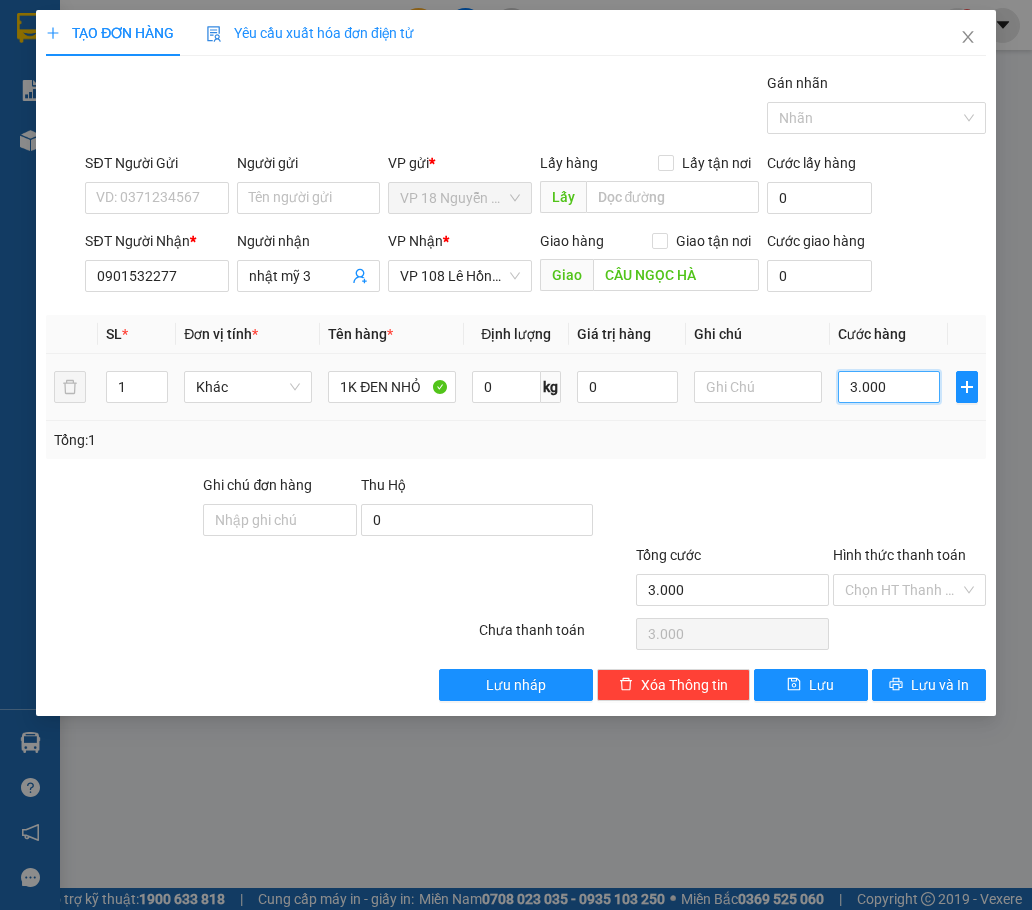 type on "30.000" 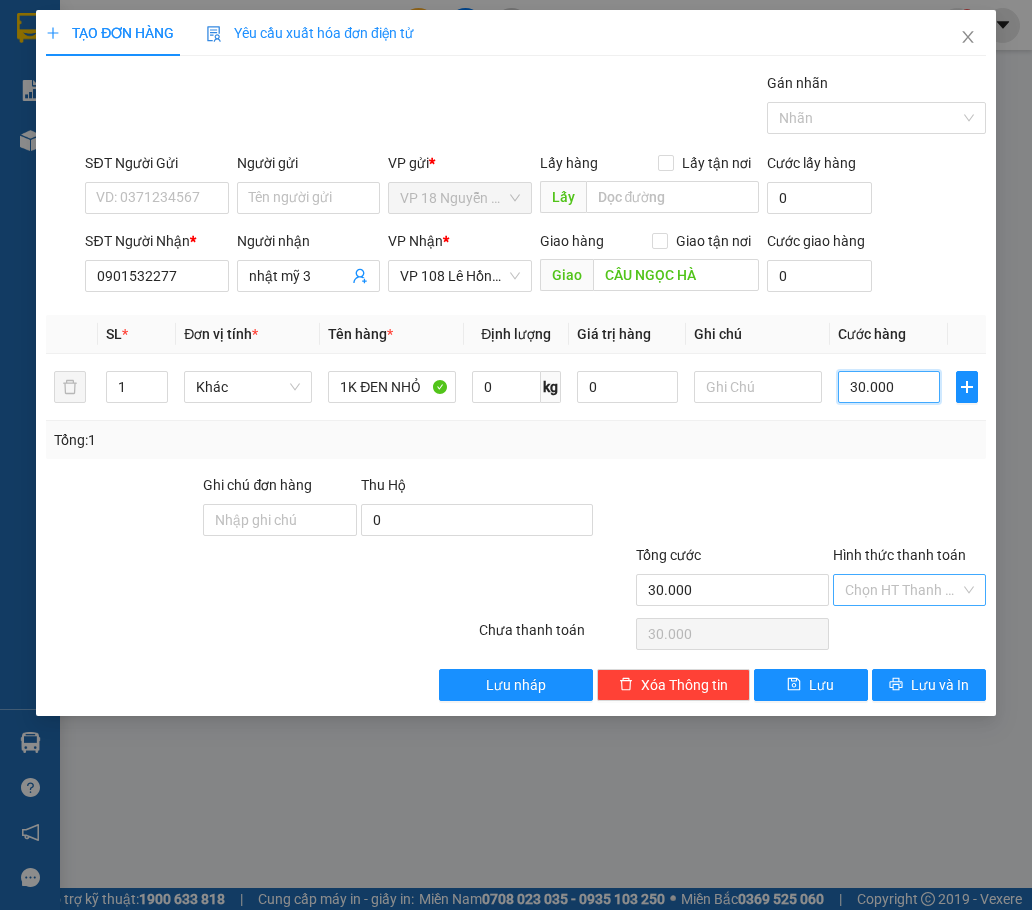 type on "30.000" 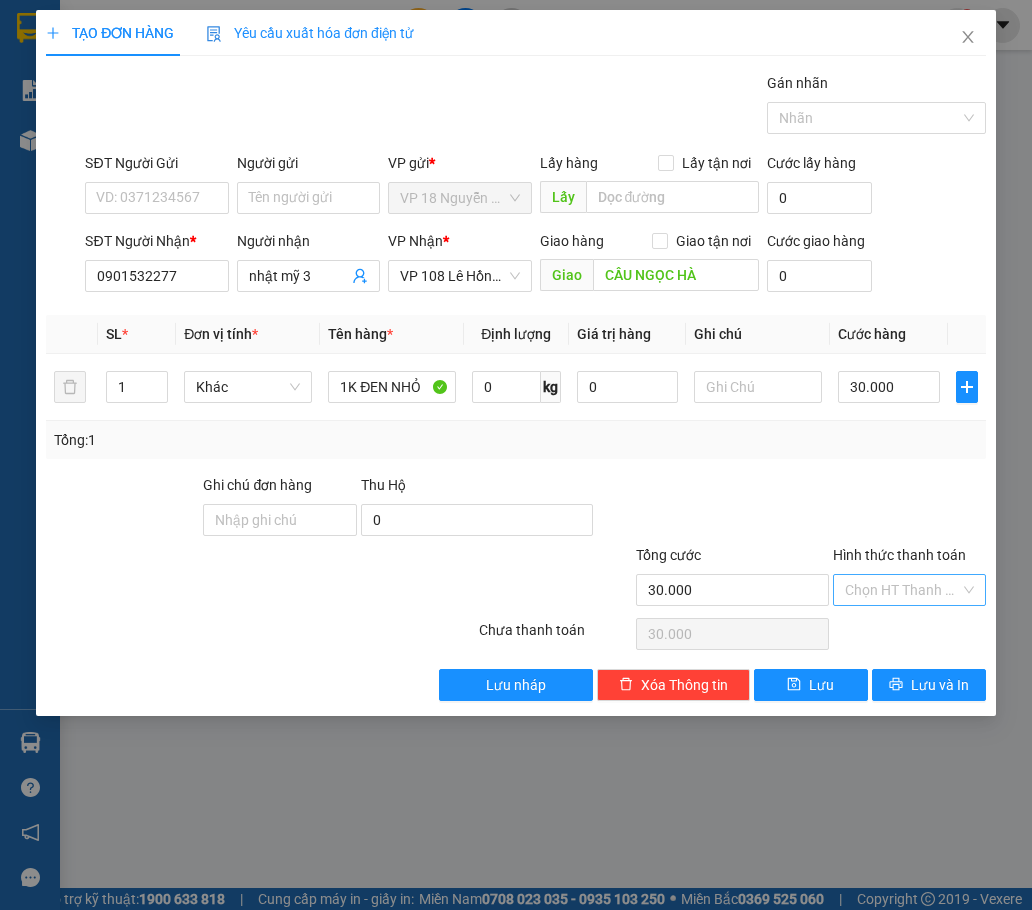 click on "Hình thức thanh toán" at bounding box center (902, 590) 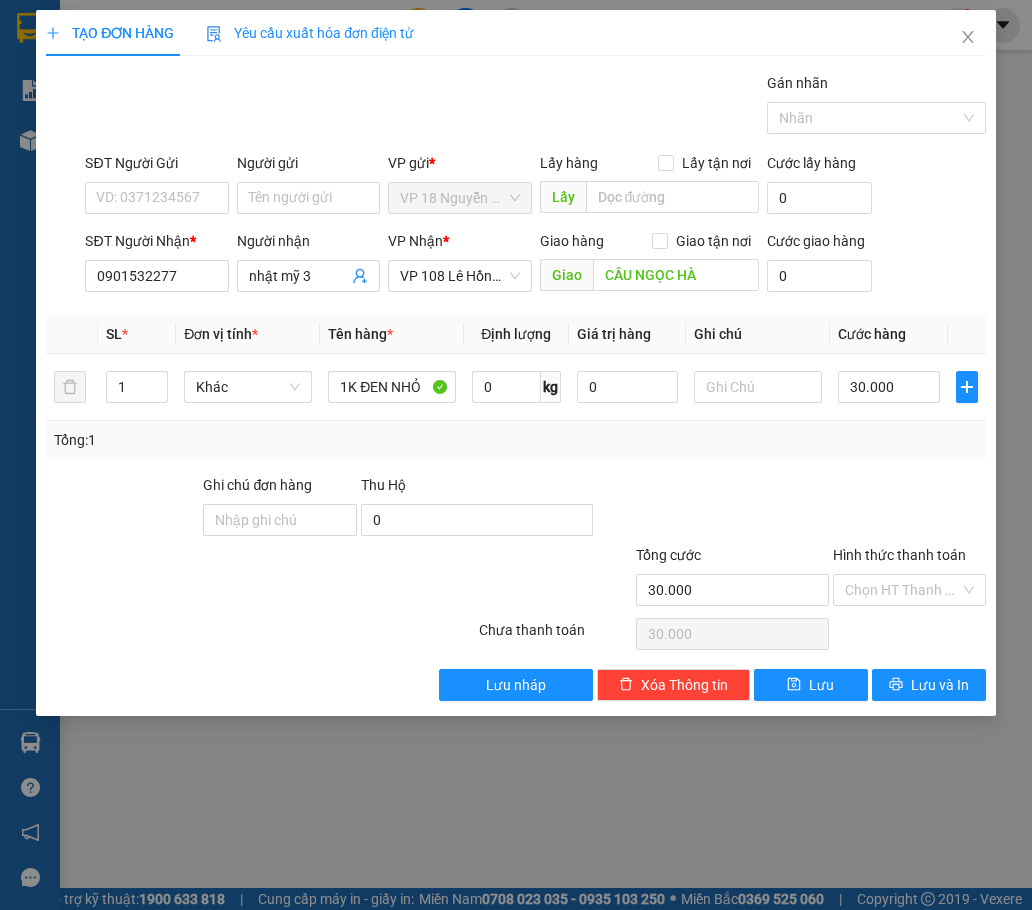 click at bounding box center (909, 509) 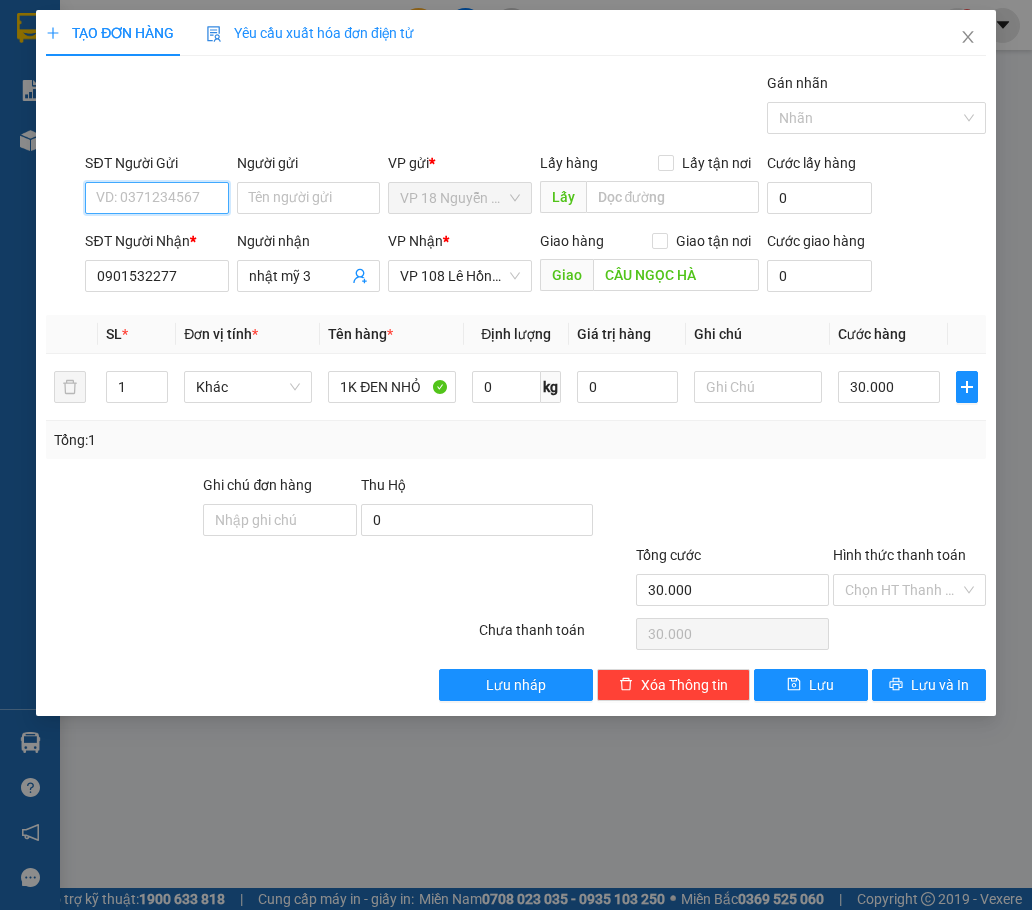 click on "SĐT Người Gửi" at bounding box center [156, 198] 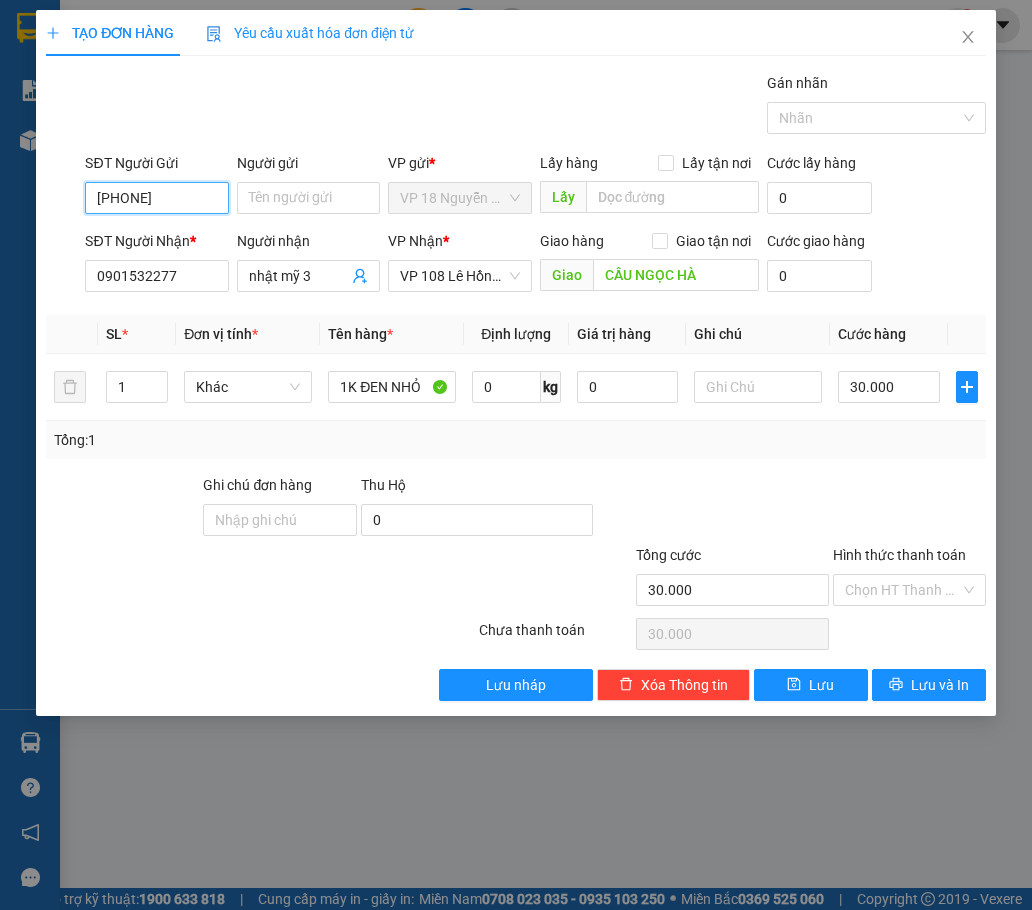type on "0909432118" 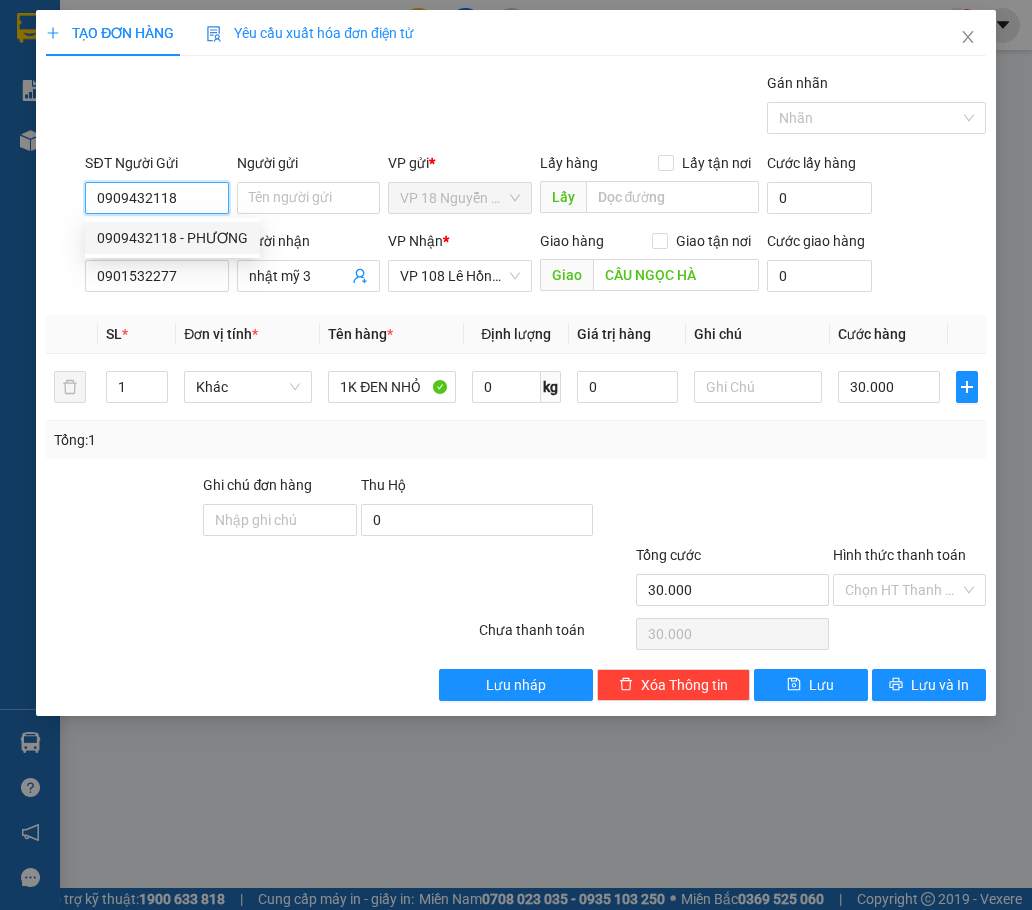 click on "0909432118 - PHƯƠNG" at bounding box center [172, 238] 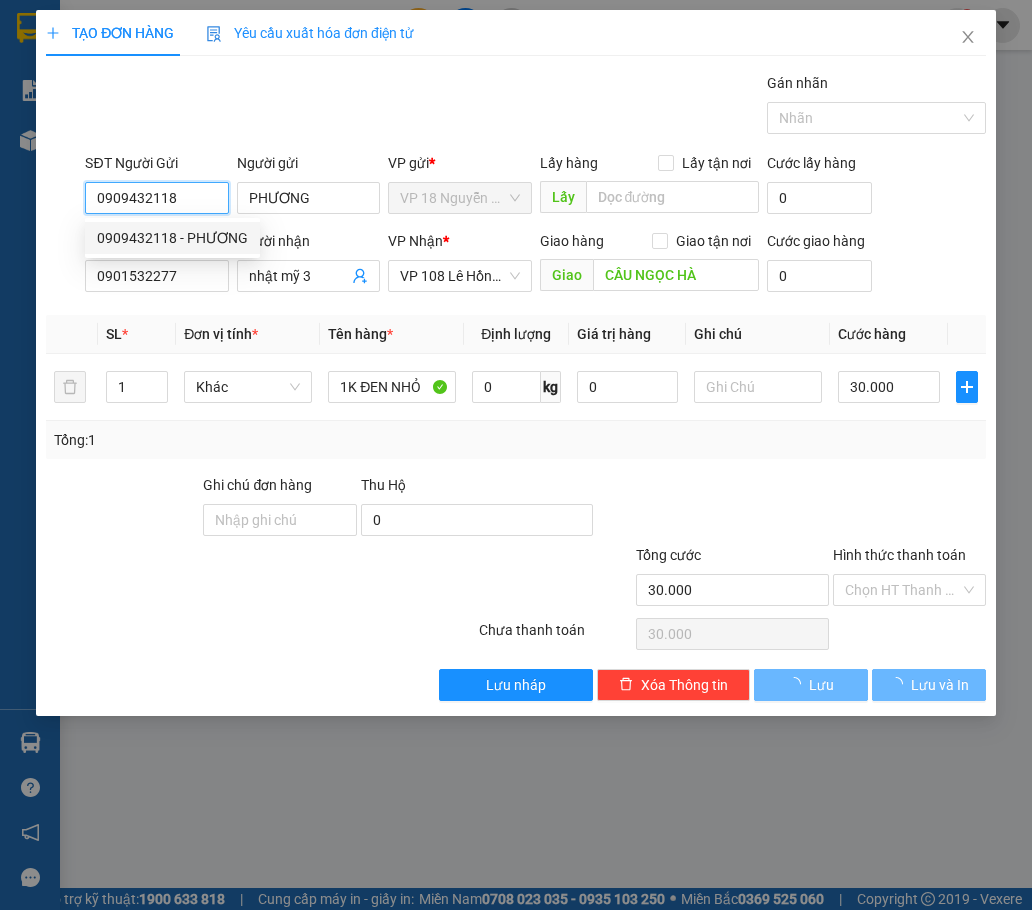 type on "20.000" 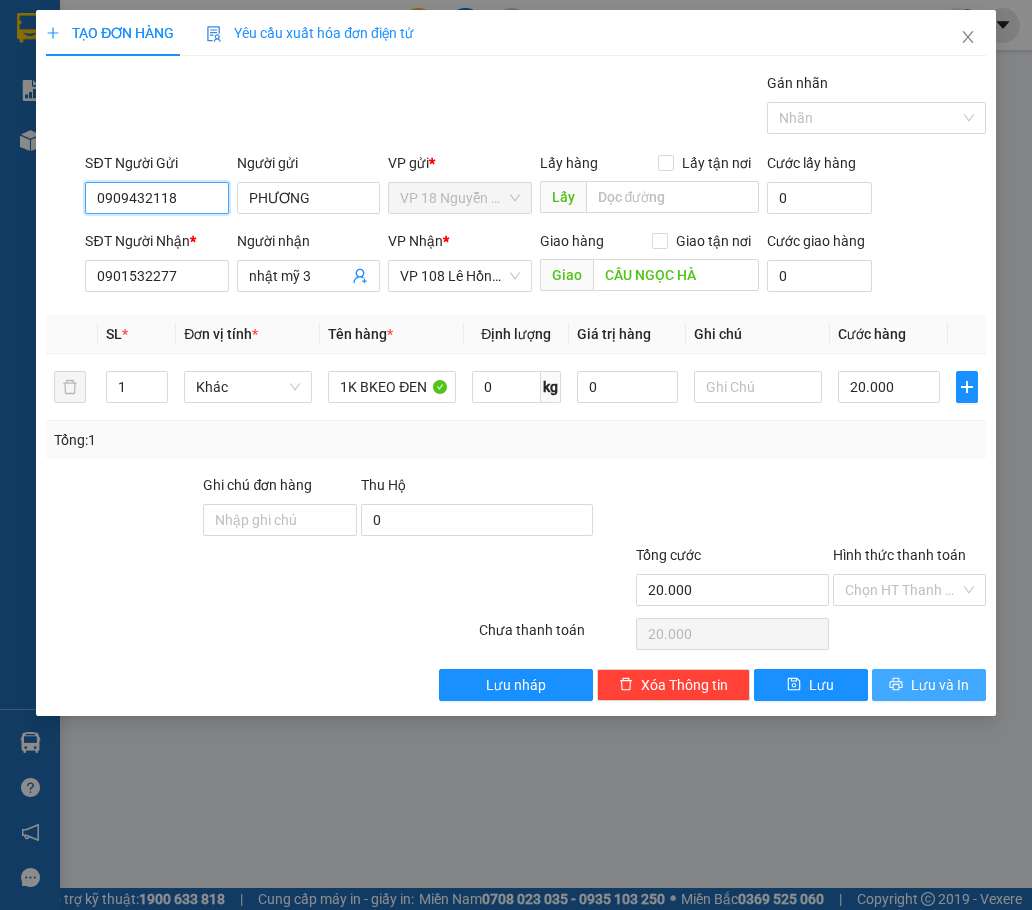 type on "0909432118" 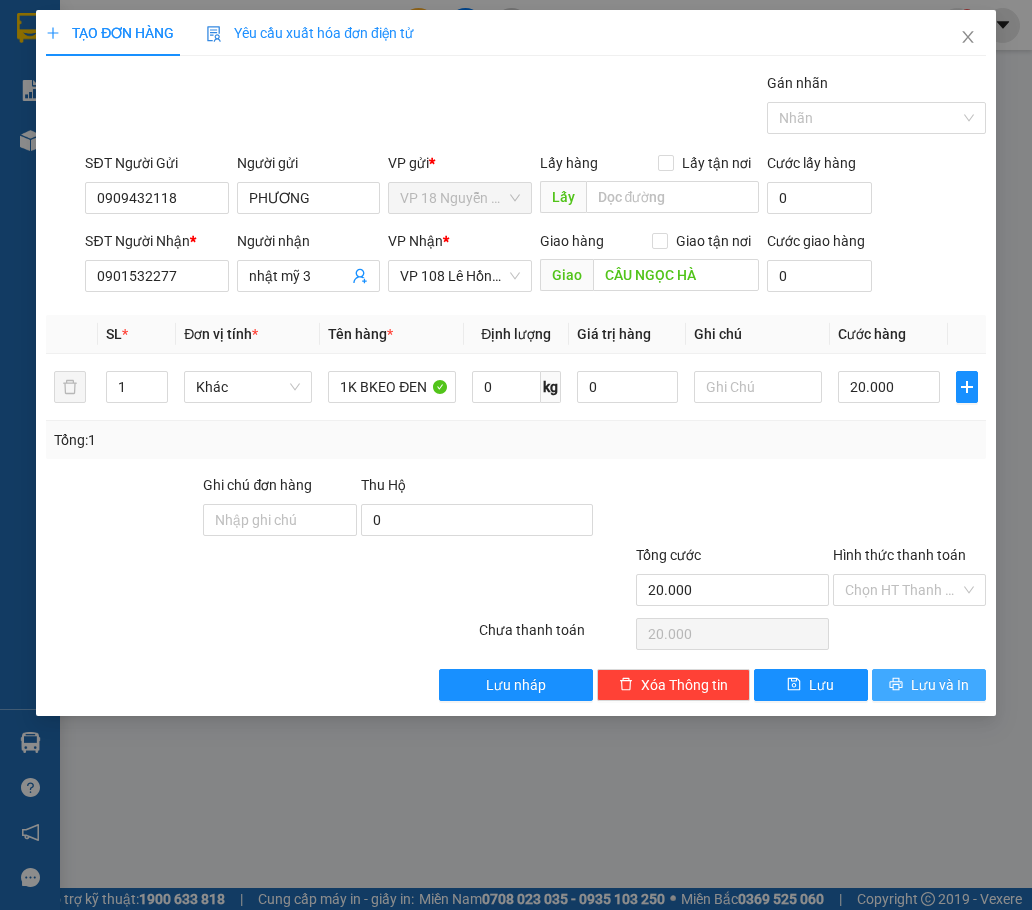 click on "Lưu và In" at bounding box center (940, 685) 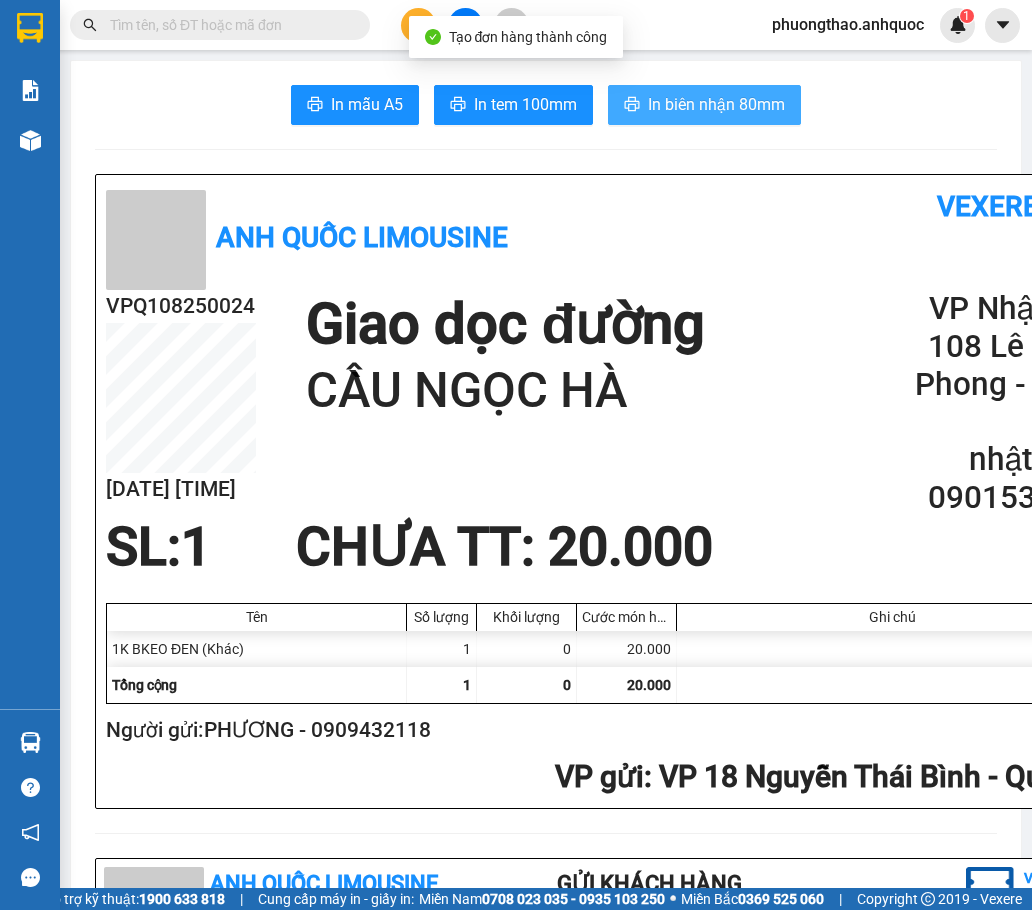 click on "In biên nhận 80mm" at bounding box center [716, 104] 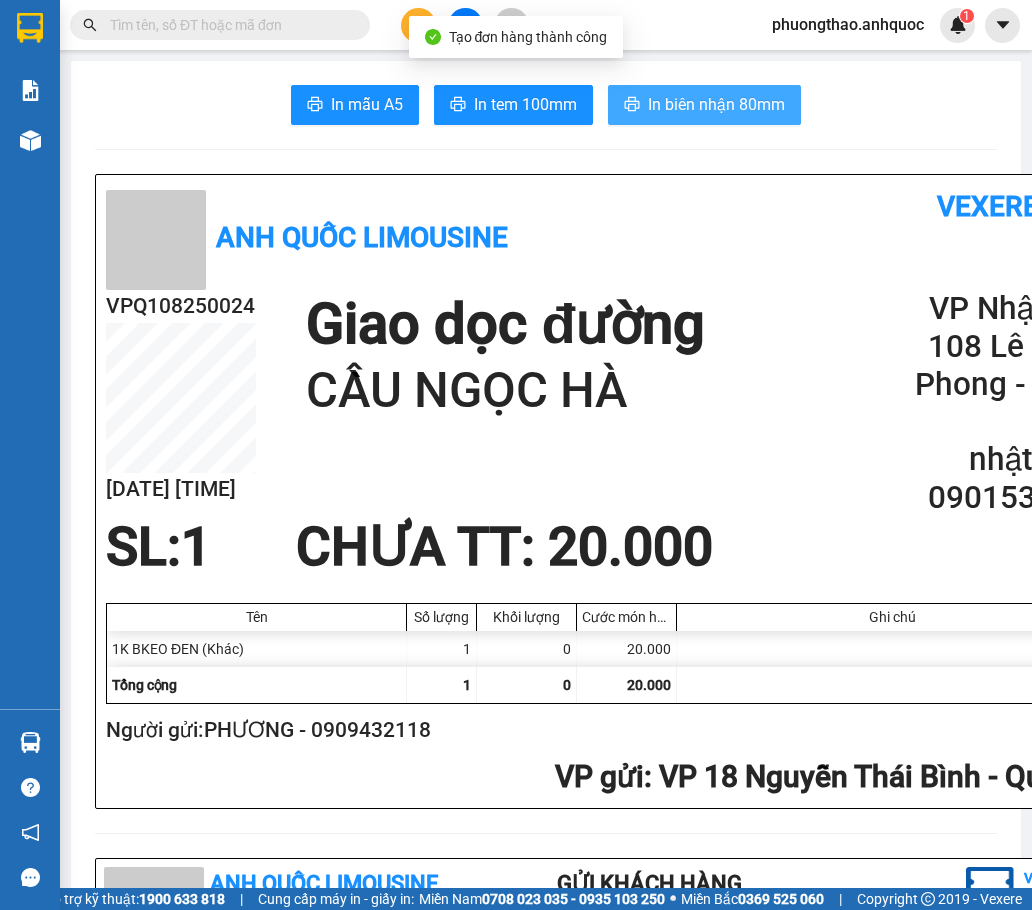 scroll, scrollTop: 0, scrollLeft: 0, axis: both 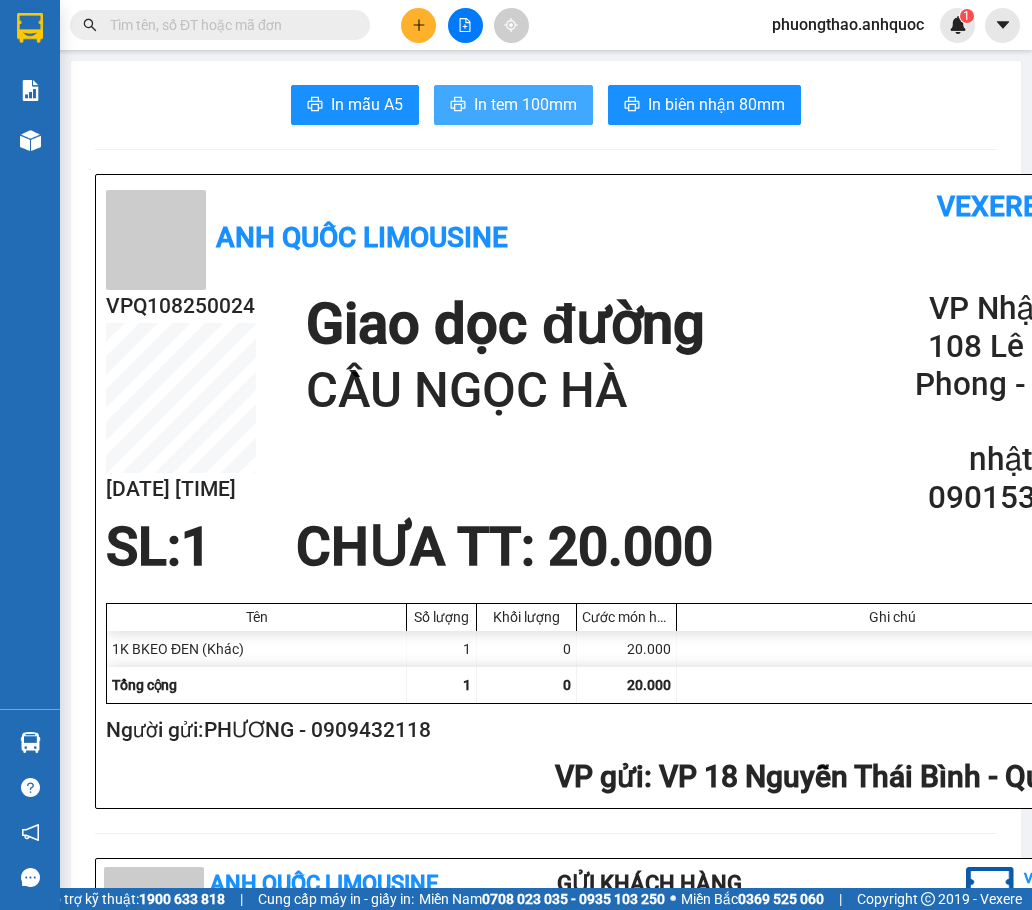 click on "In tem 100mm" at bounding box center [525, 104] 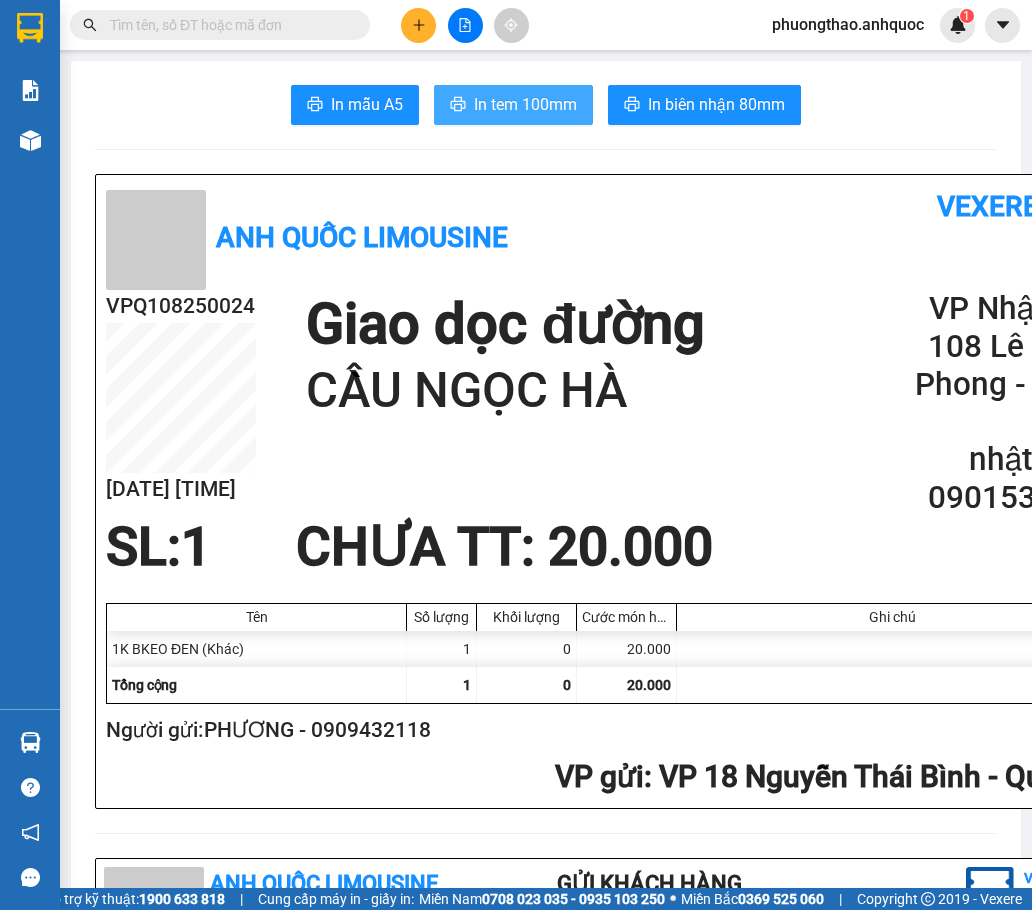 scroll, scrollTop: 0, scrollLeft: 0, axis: both 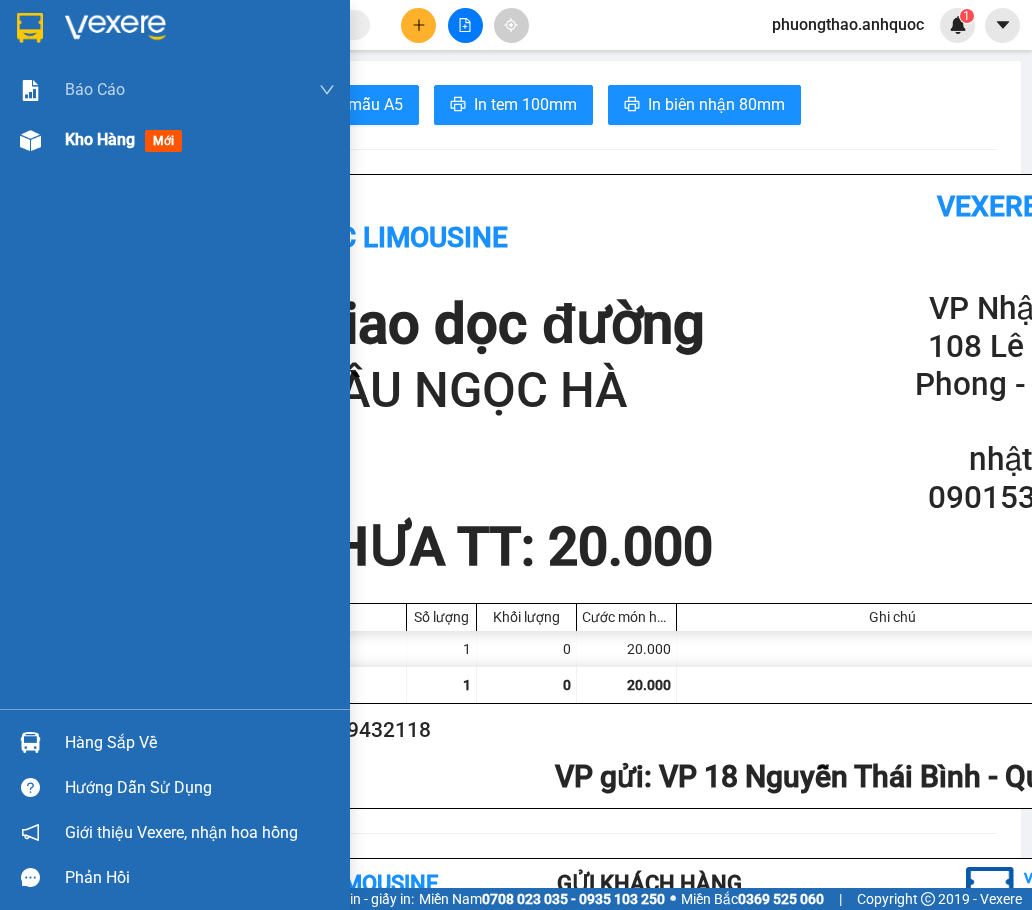 click on "Kho hàng" at bounding box center (100, 139) 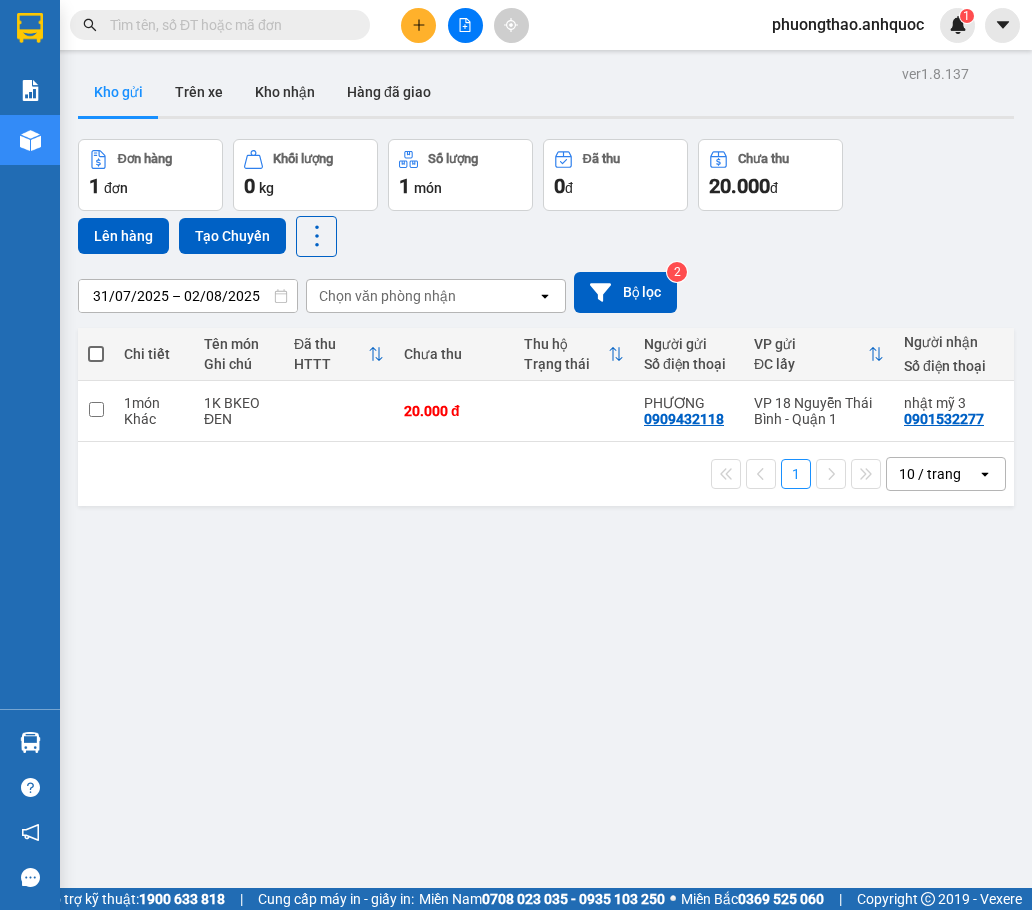 click at bounding box center (96, 354) 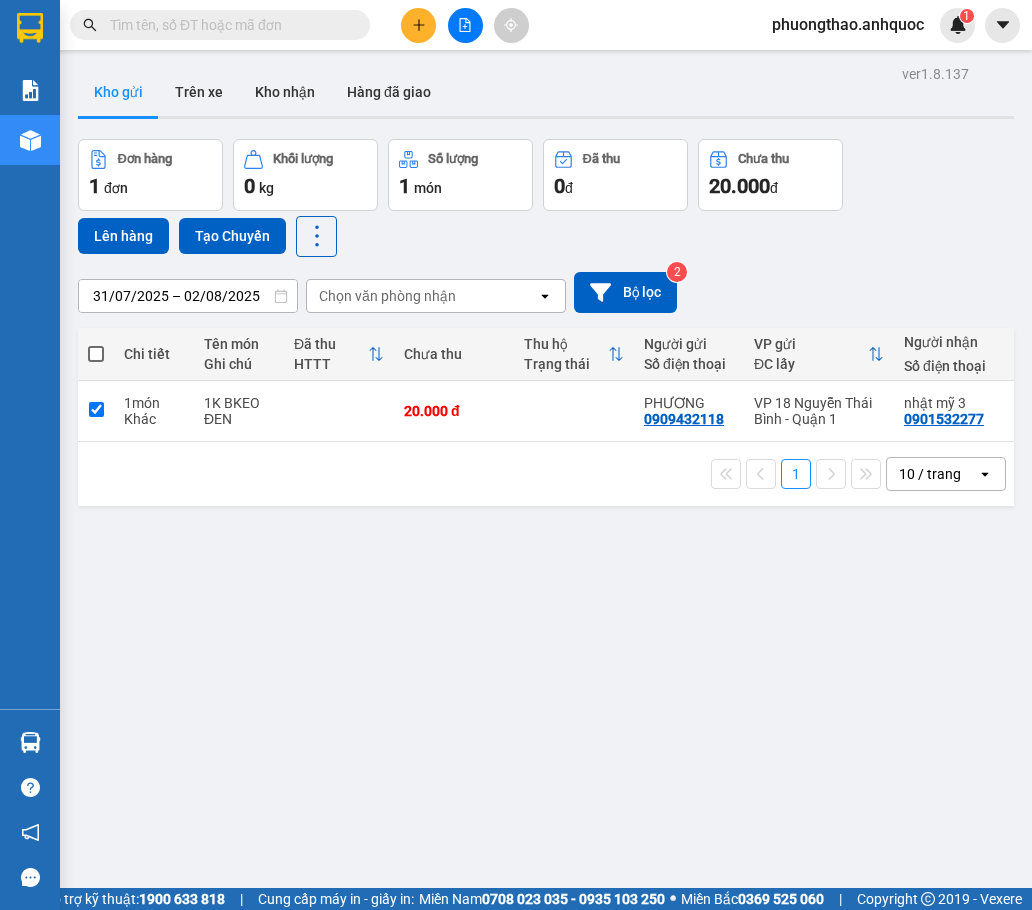 checkbox on "true" 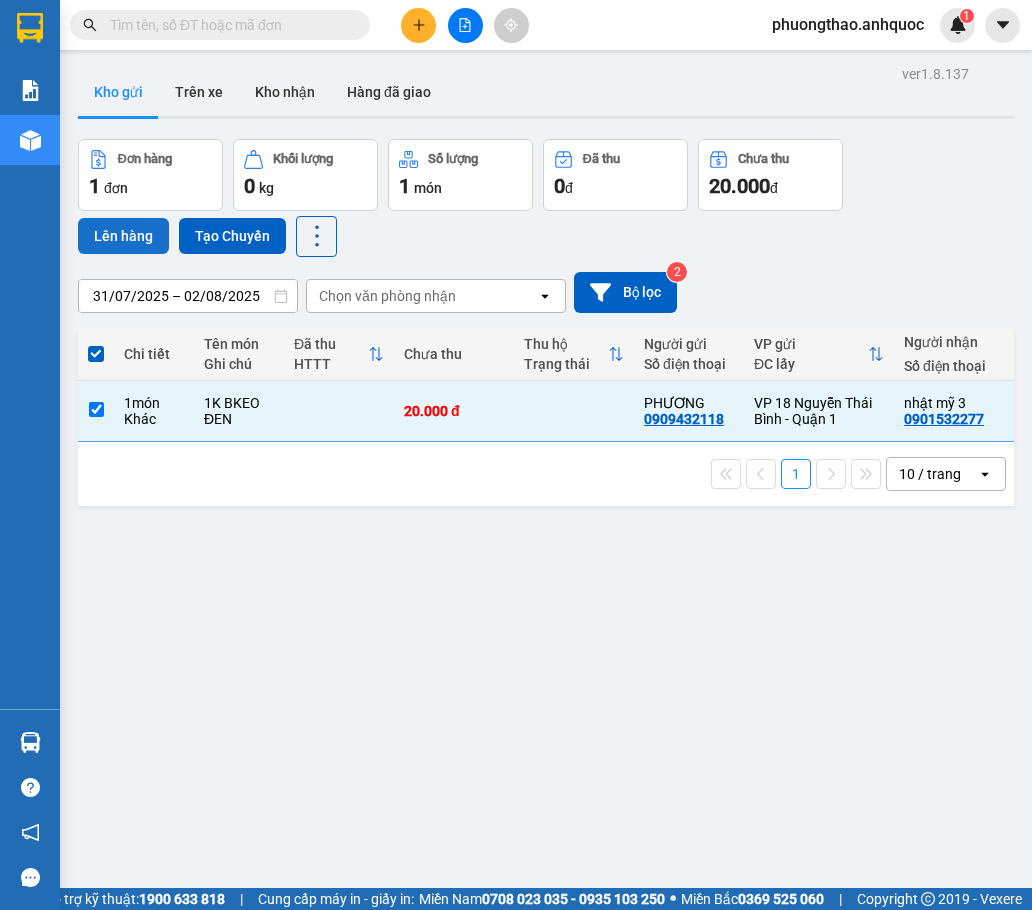 click on "Lên hàng" at bounding box center (123, 236) 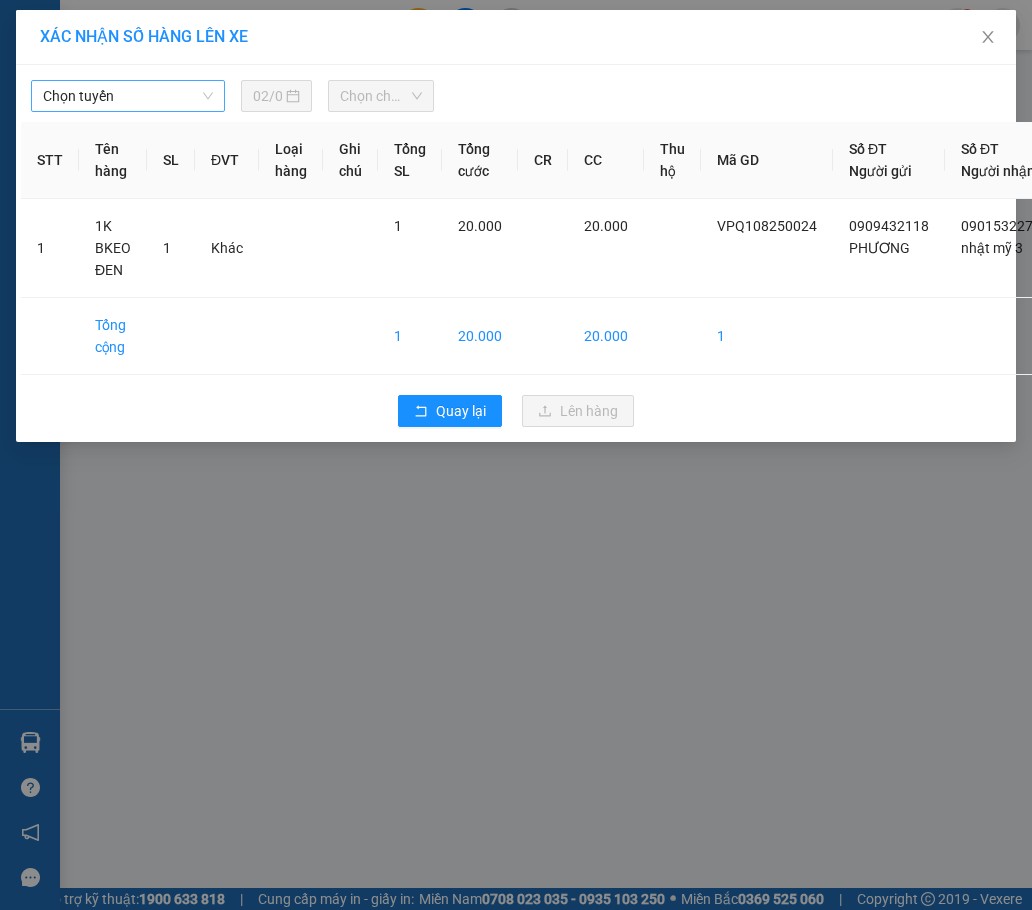 click on "Chọn tuyến" at bounding box center [128, 96] 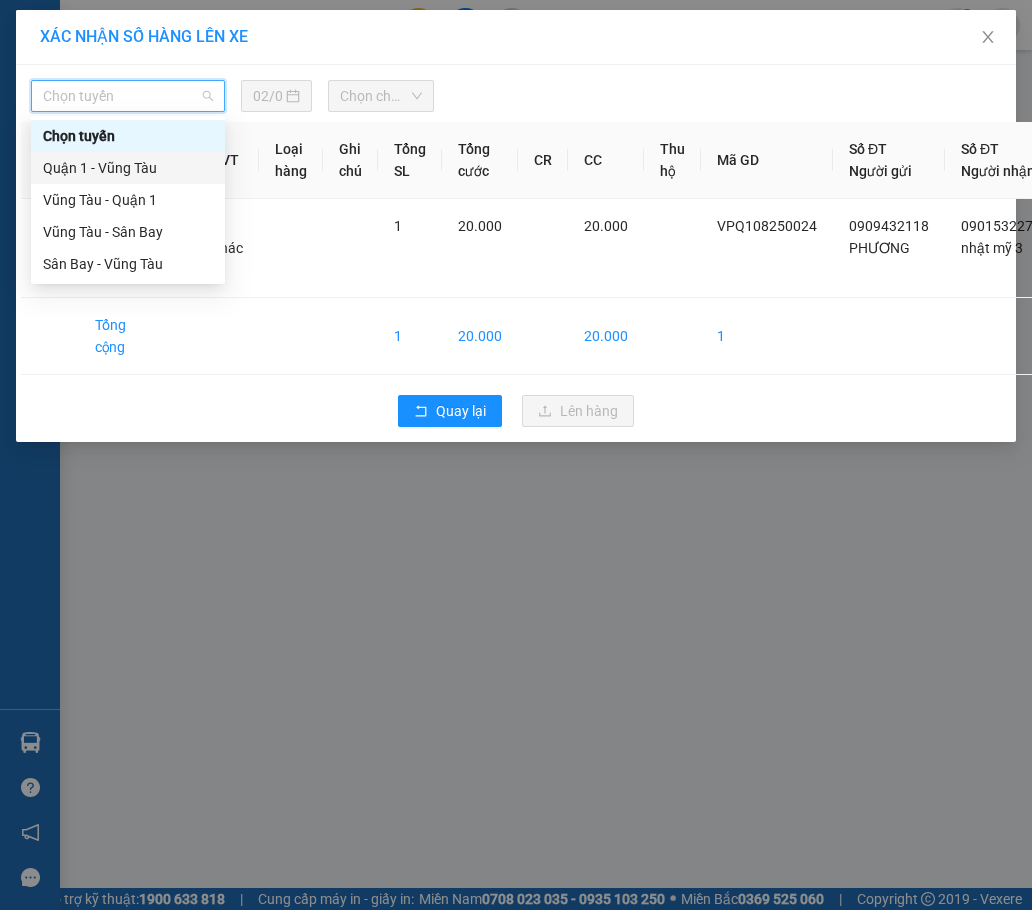 click on "Quận 1 - Vũng Tàu" at bounding box center (128, 168) 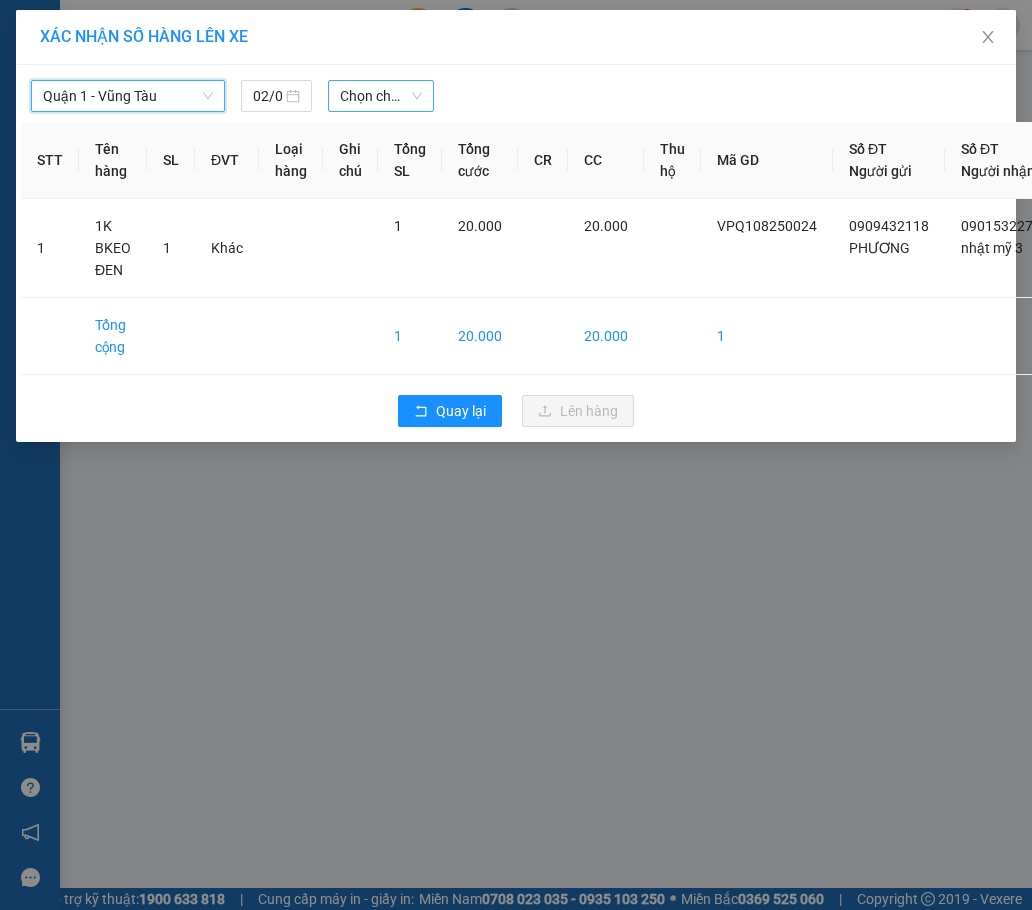 click on "Chọn chuyến" at bounding box center [381, 96] 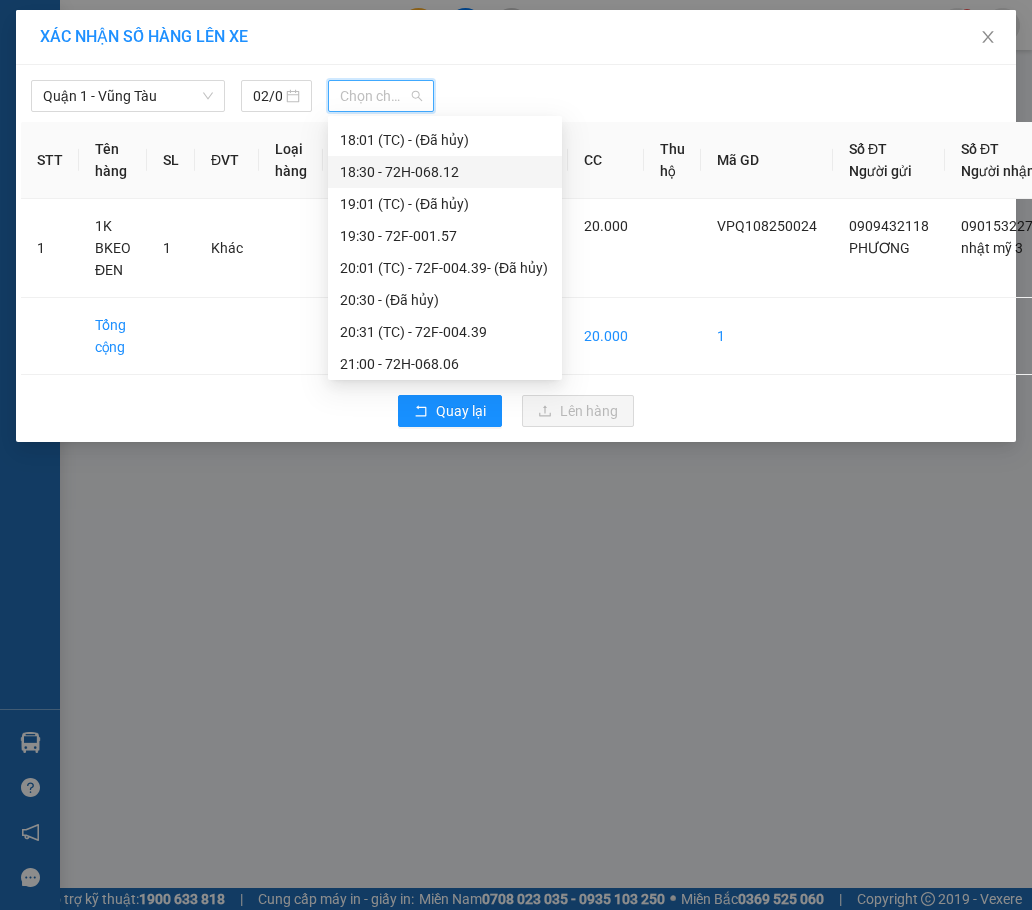 scroll, scrollTop: 600, scrollLeft: 0, axis: vertical 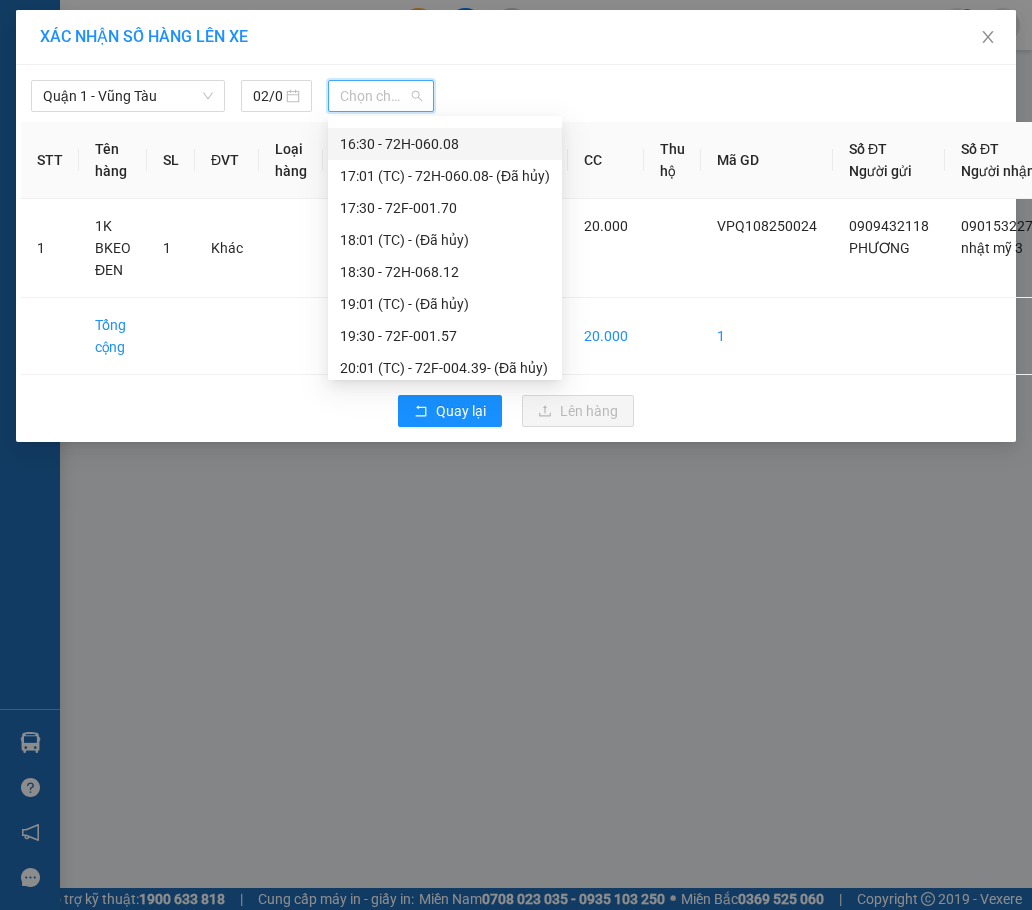 click on "[TIME]     - [NUMBER]" at bounding box center [445, 144] 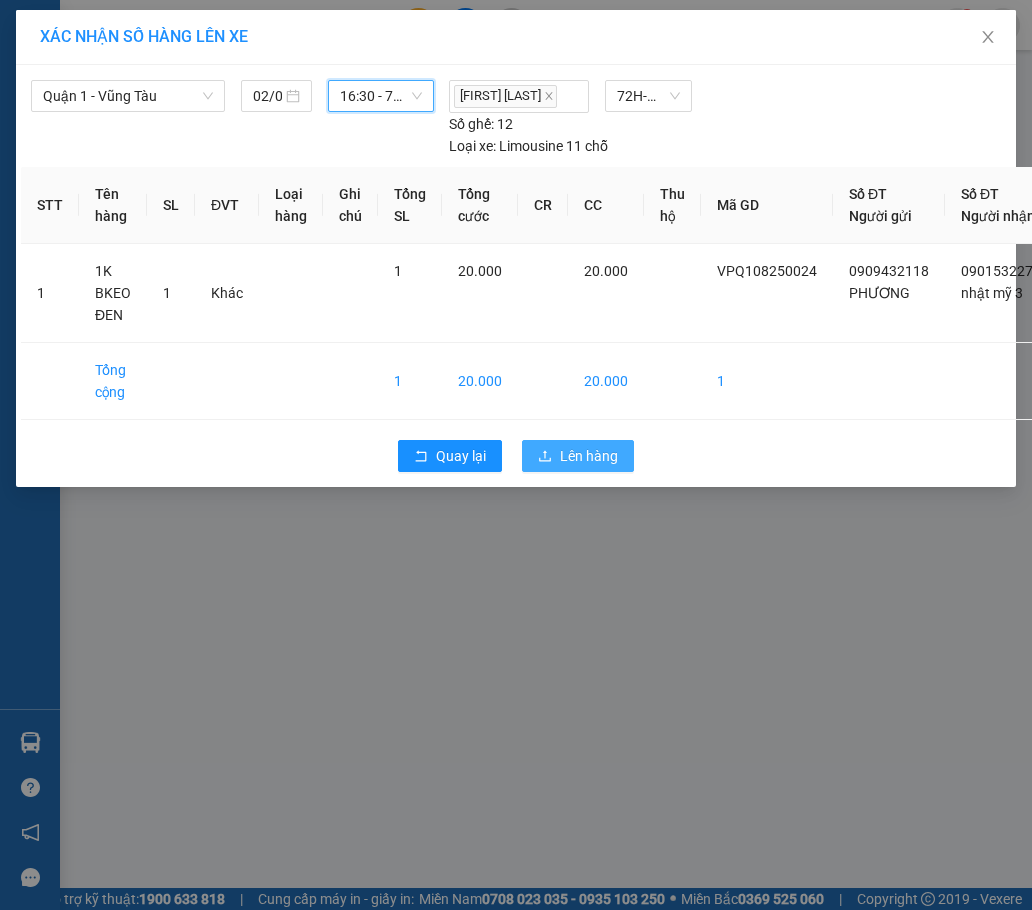 click 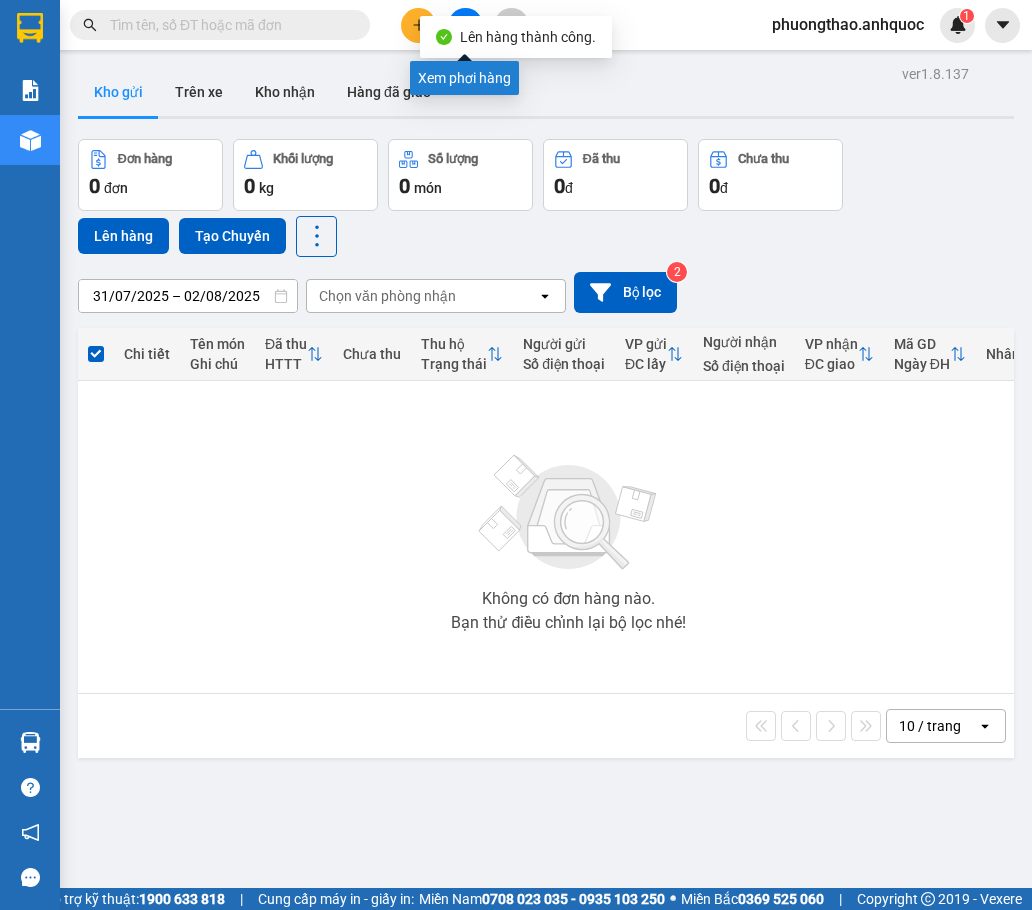 click at bounding box center [465, 25] 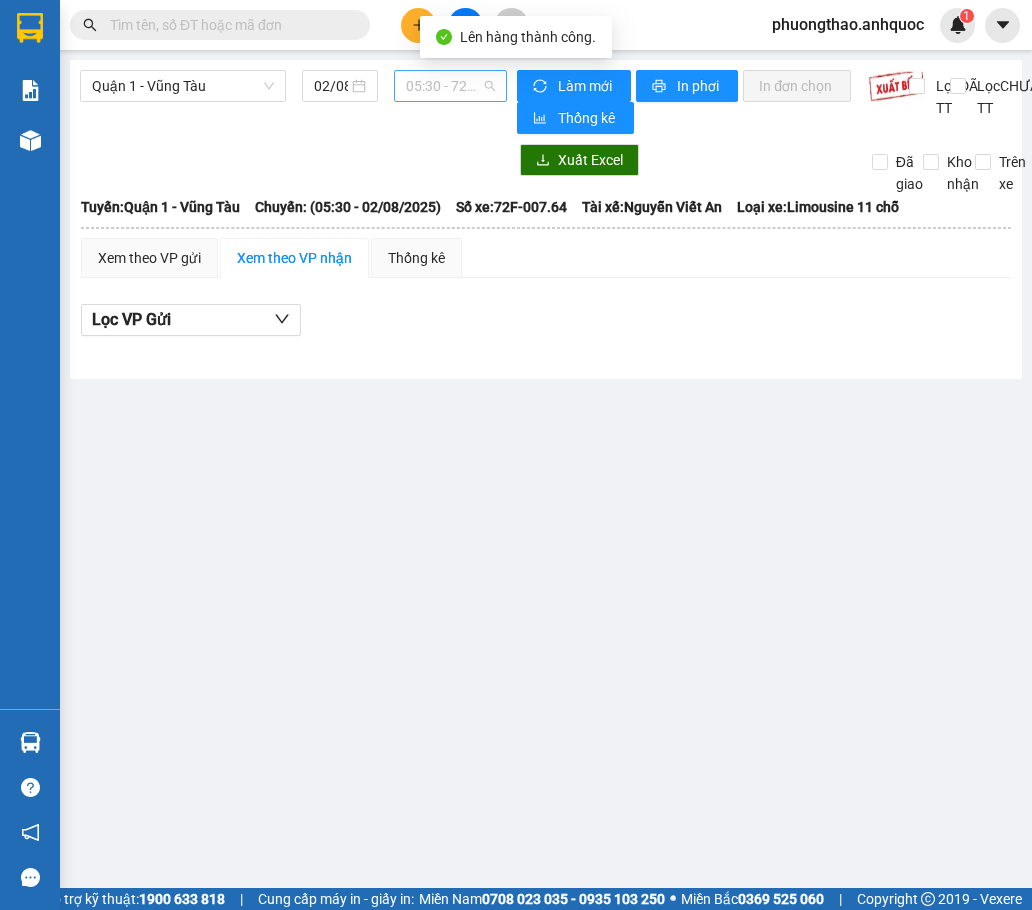 click on "[TIME]     - [NUMBER]" at bounding box center (450, 86) 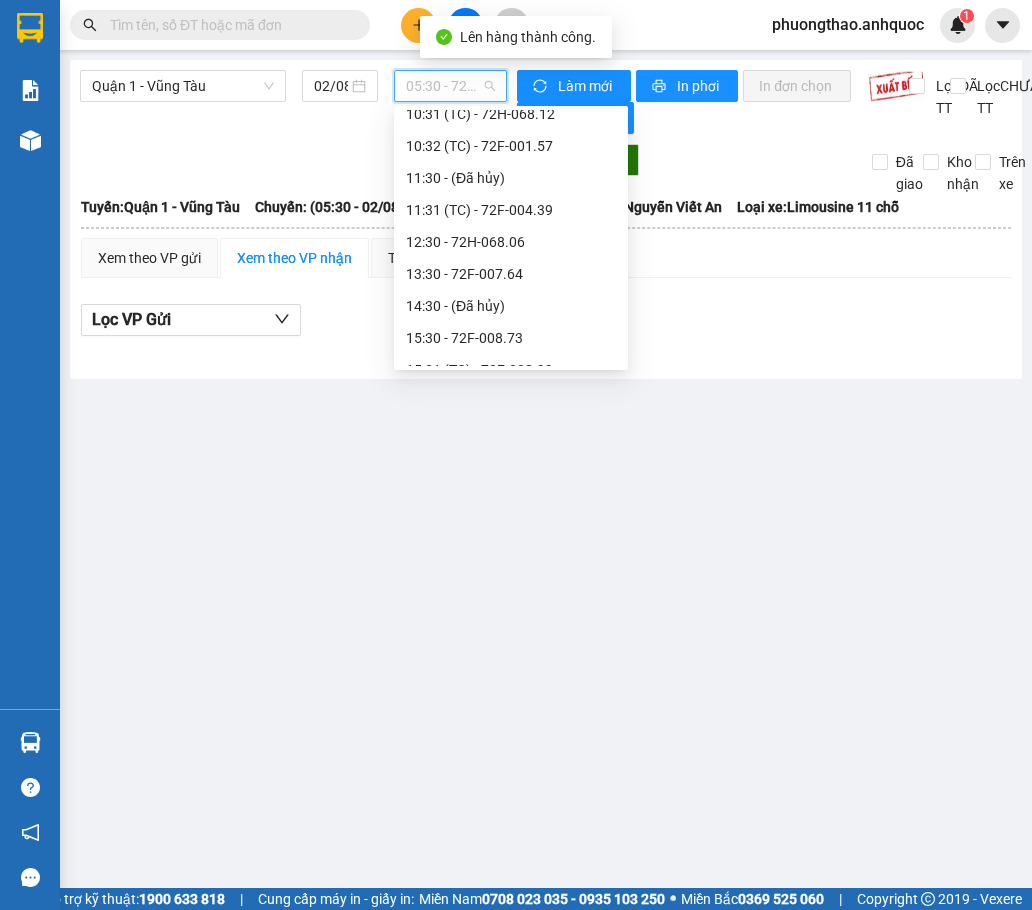 scroll, scrollTop: 600, scrollLeft: 0, axis: vertical 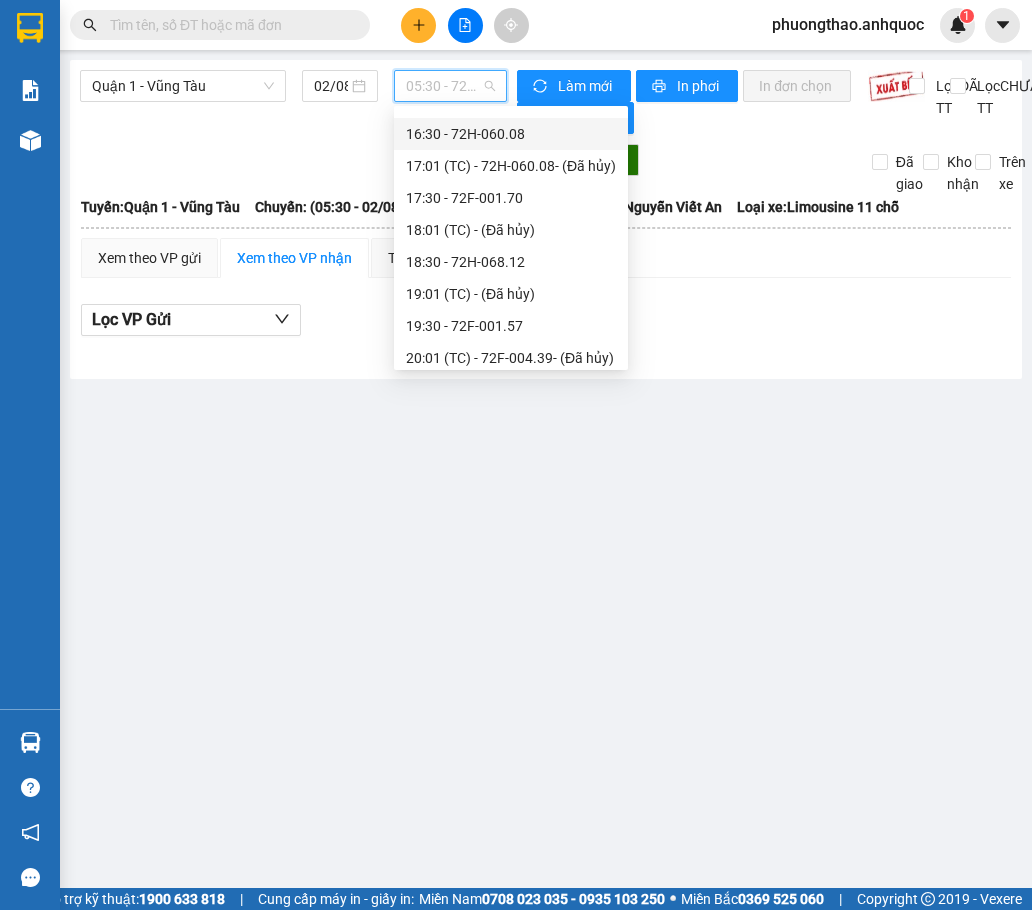 click on "[TIME]     - [NUMBER]" at bounding box center [511, 134] 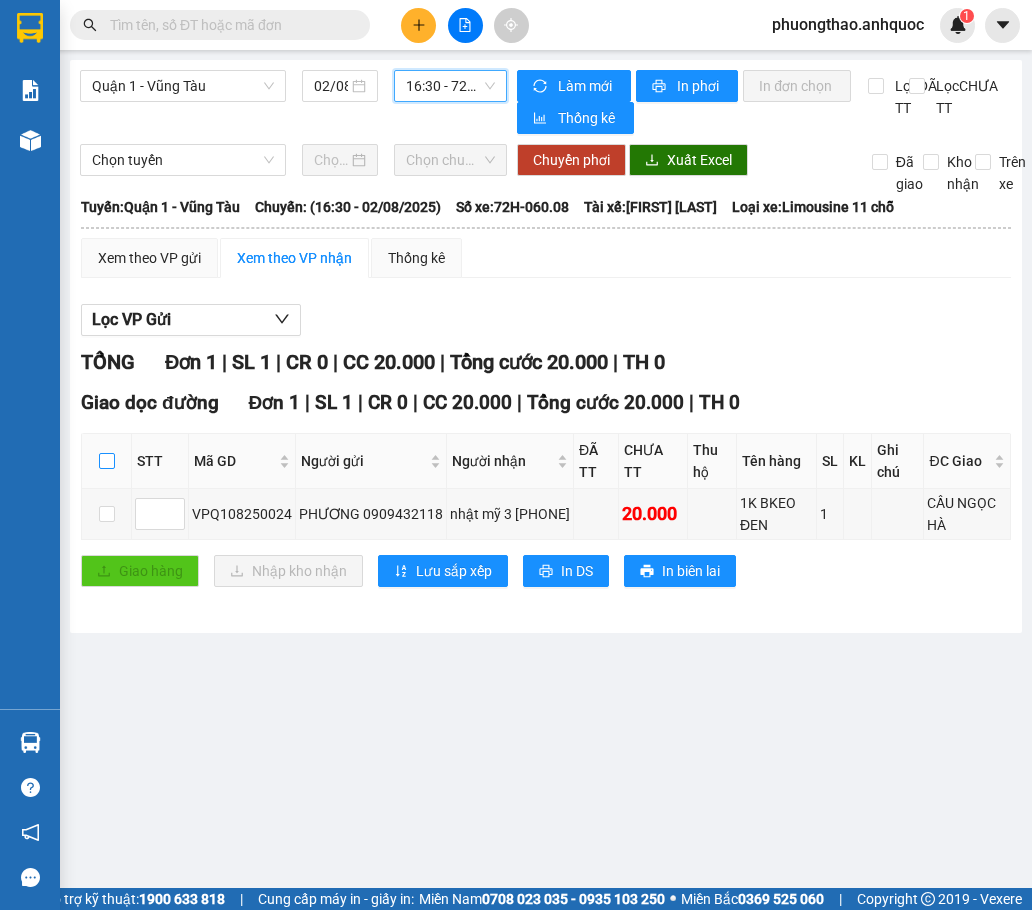 click at bounding box center [107, 461] 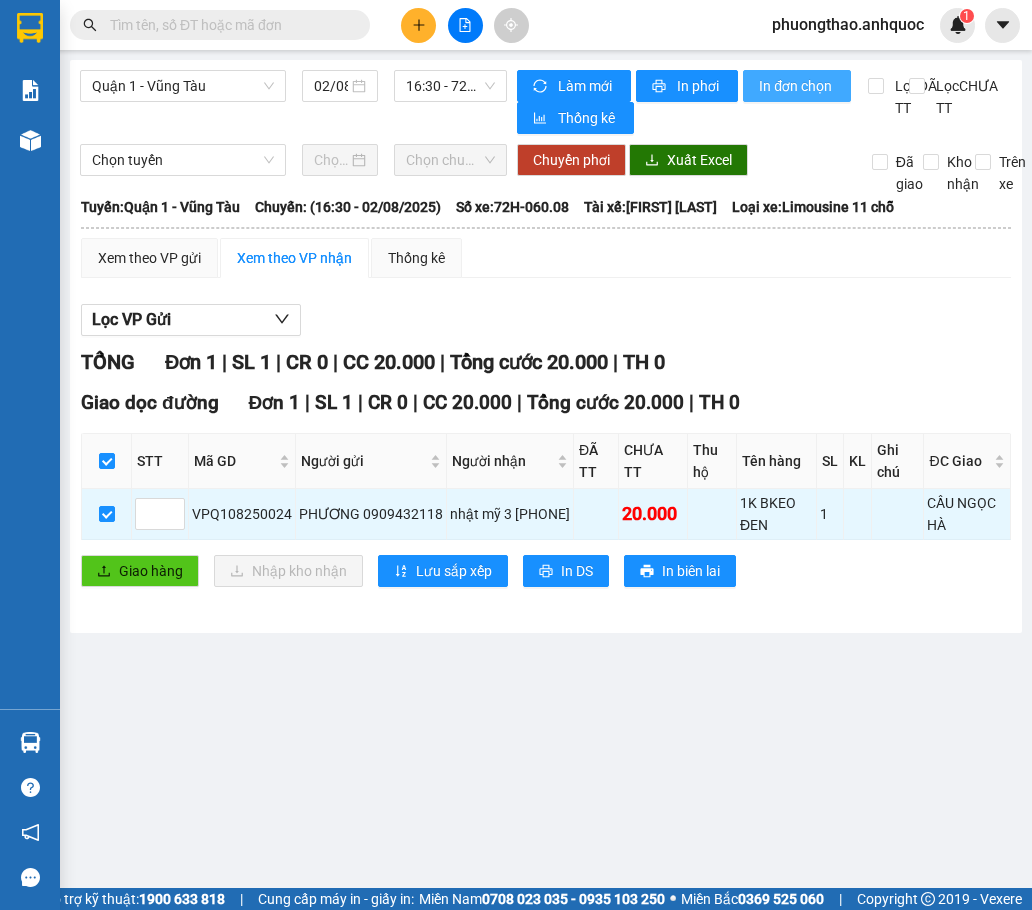 click on "In đơn chọn" at bounding box center [797, 86] 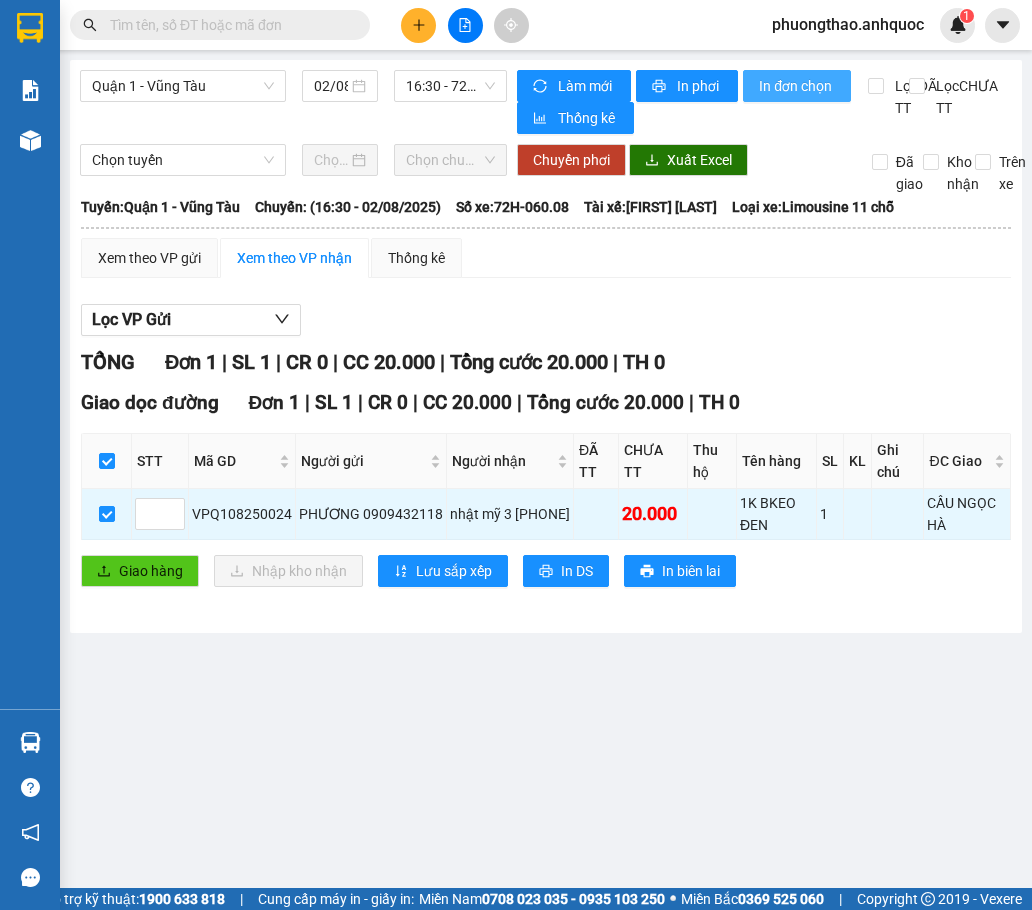 scroll, scrollTop: 0, scrollLeft: 0, axis: both 